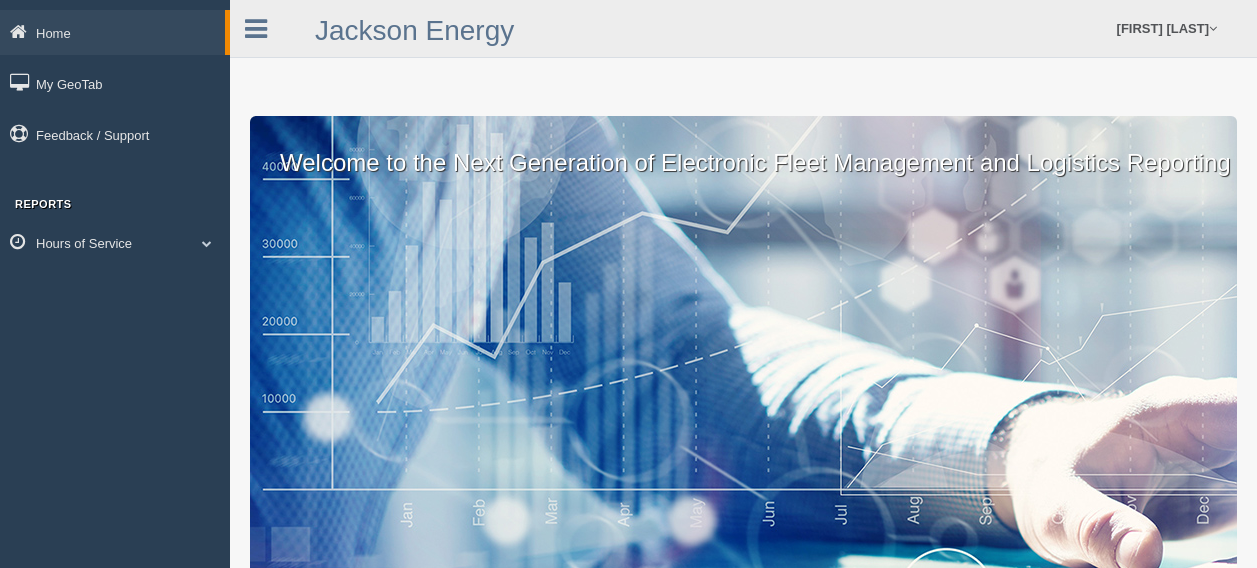 scroll, scrollTop: 0, scrollLeft: 0, axis: both 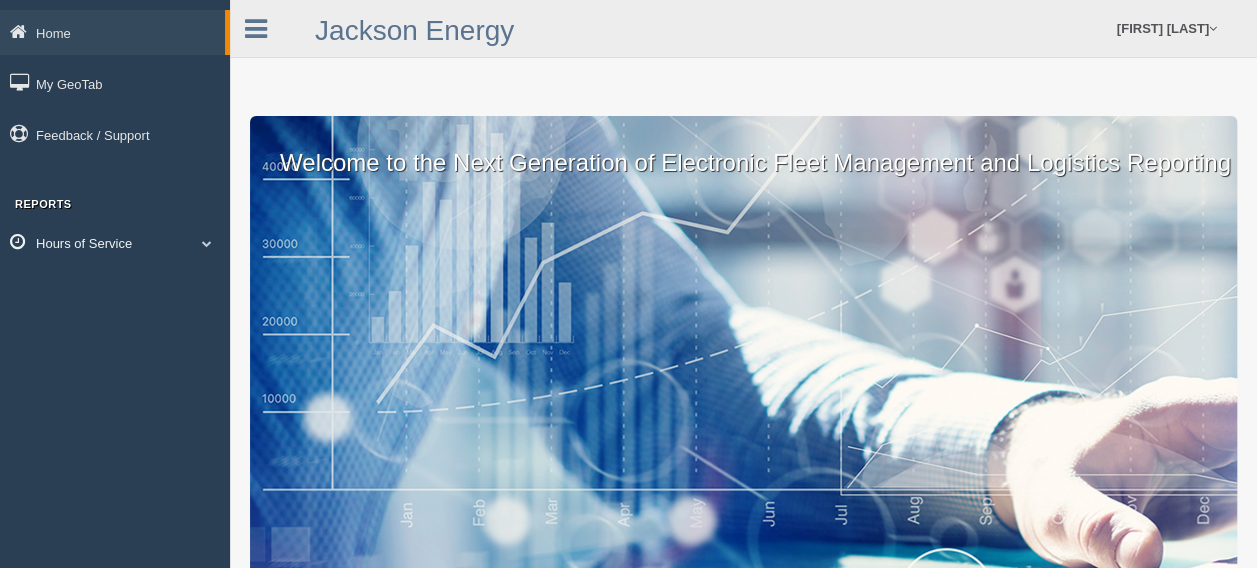 click on "Hours of Service" at bounding box center [112, 32] 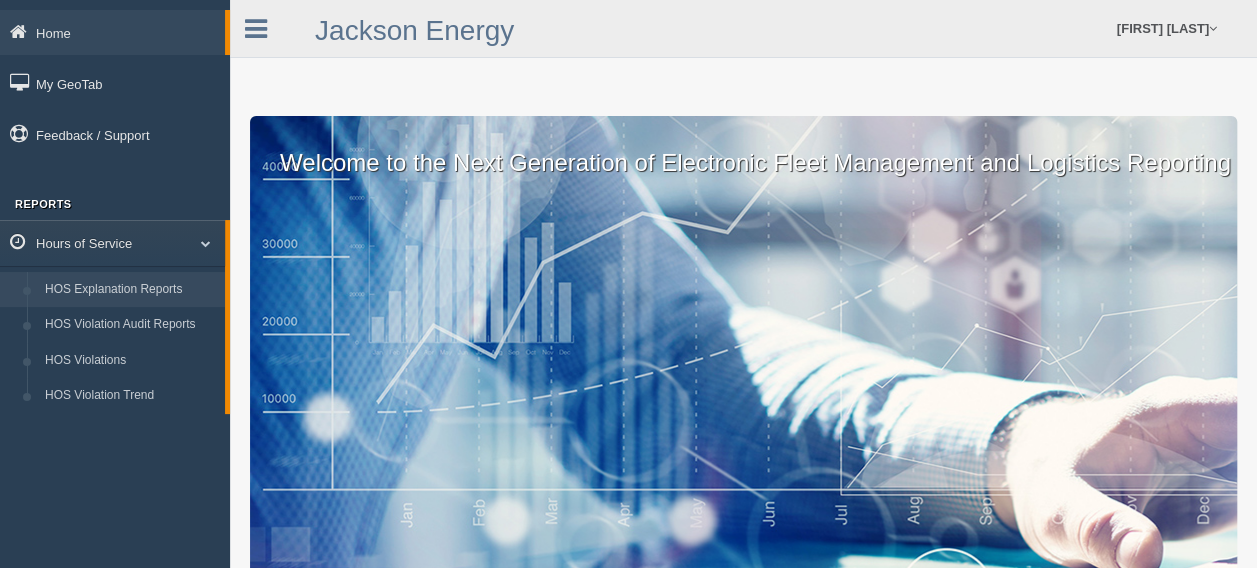 click on "HOS Explanation Reports" at bounding box center [130, 290] 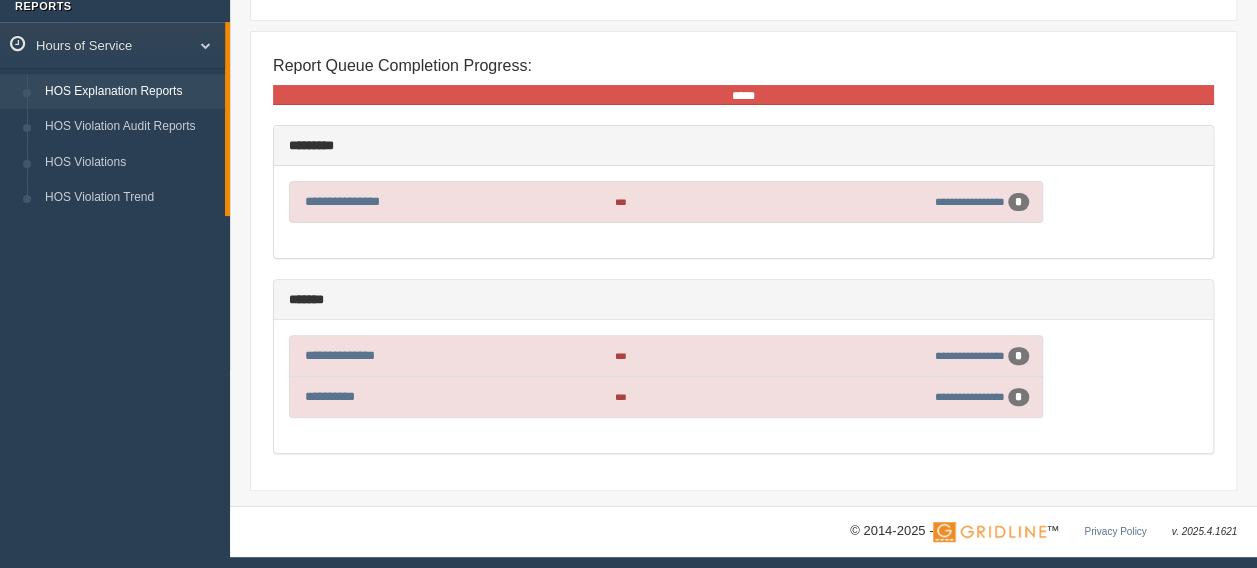 scroll, scrollTop: 98, scrollLeft: 0, axis: vertical 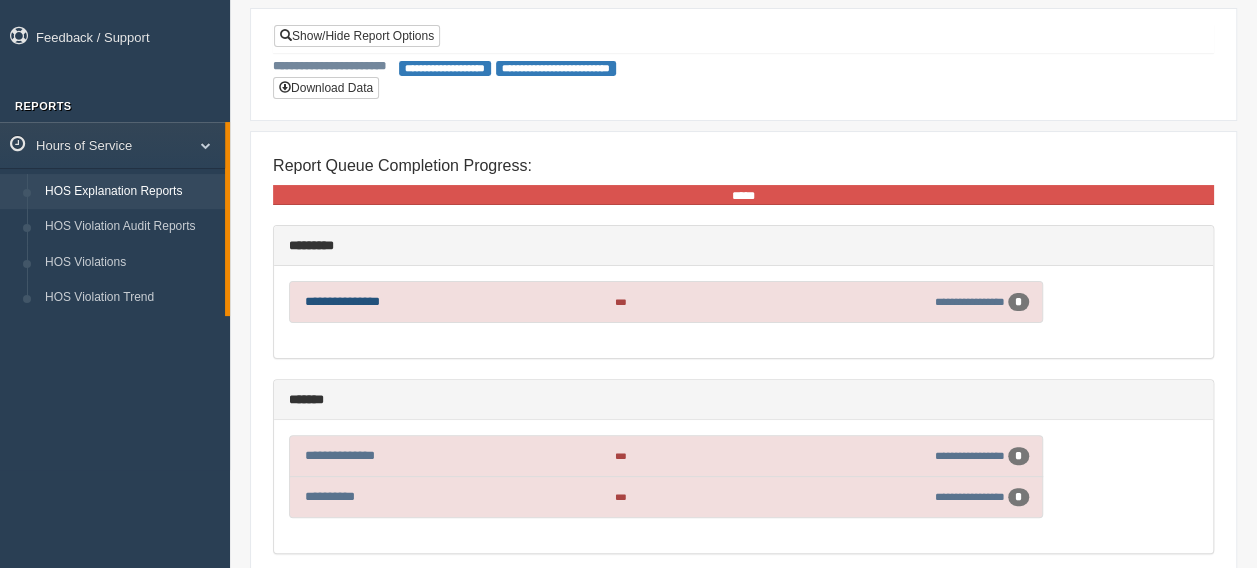 click on "**********" at bounding box center [342, 301] 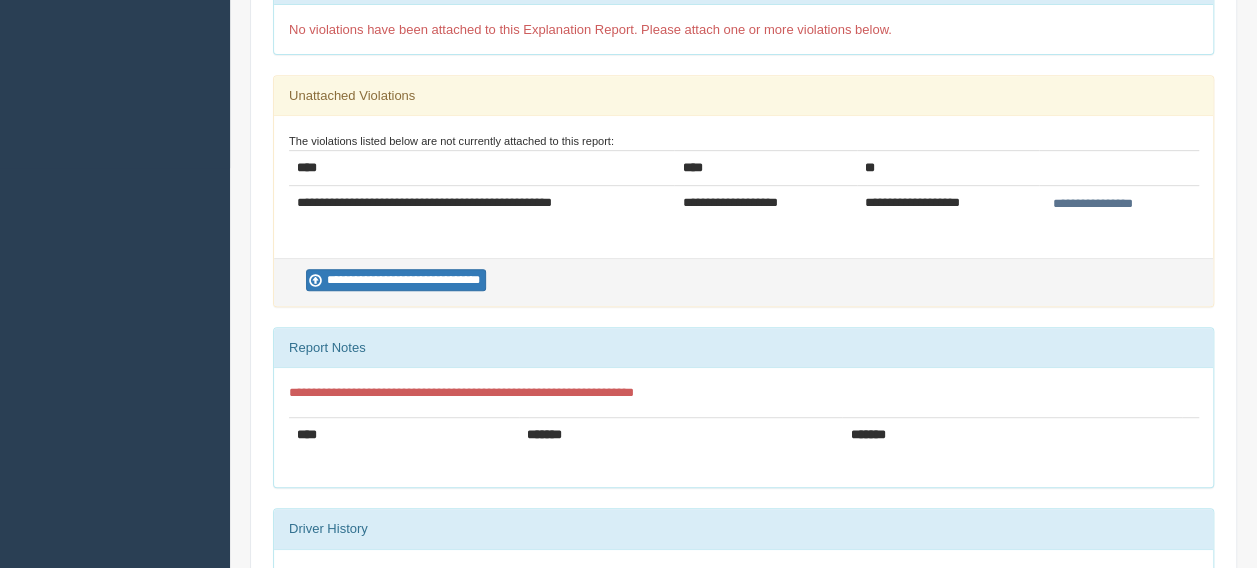 scroll, scrollTop: 396, scrollLeft: 0, axis: vertical 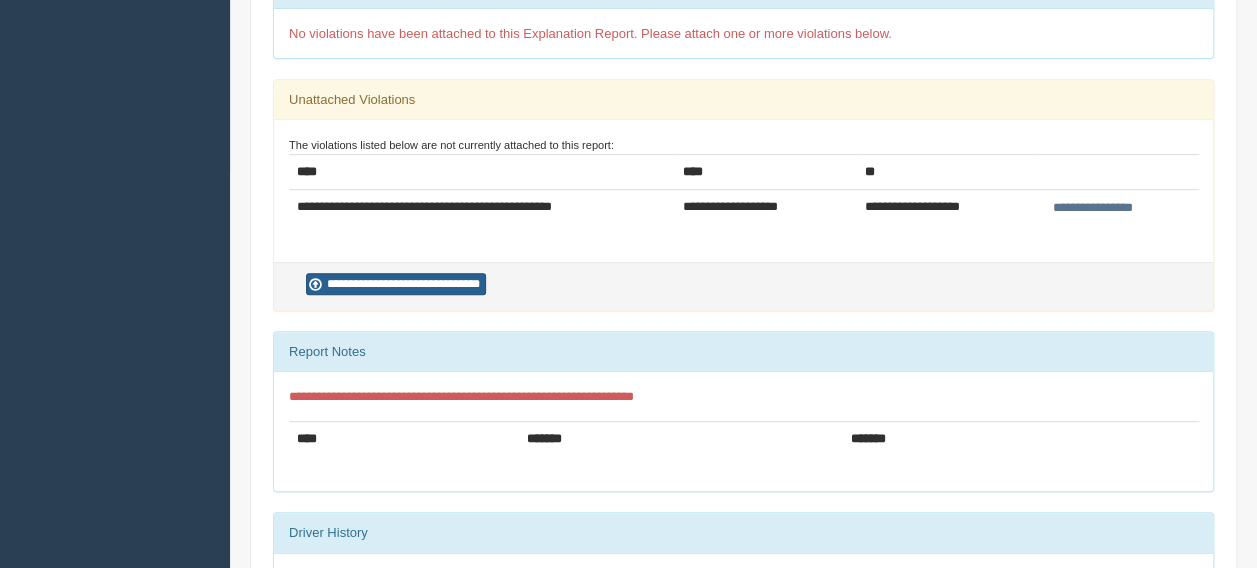 click on "**********" at bounding box center (396, 284) 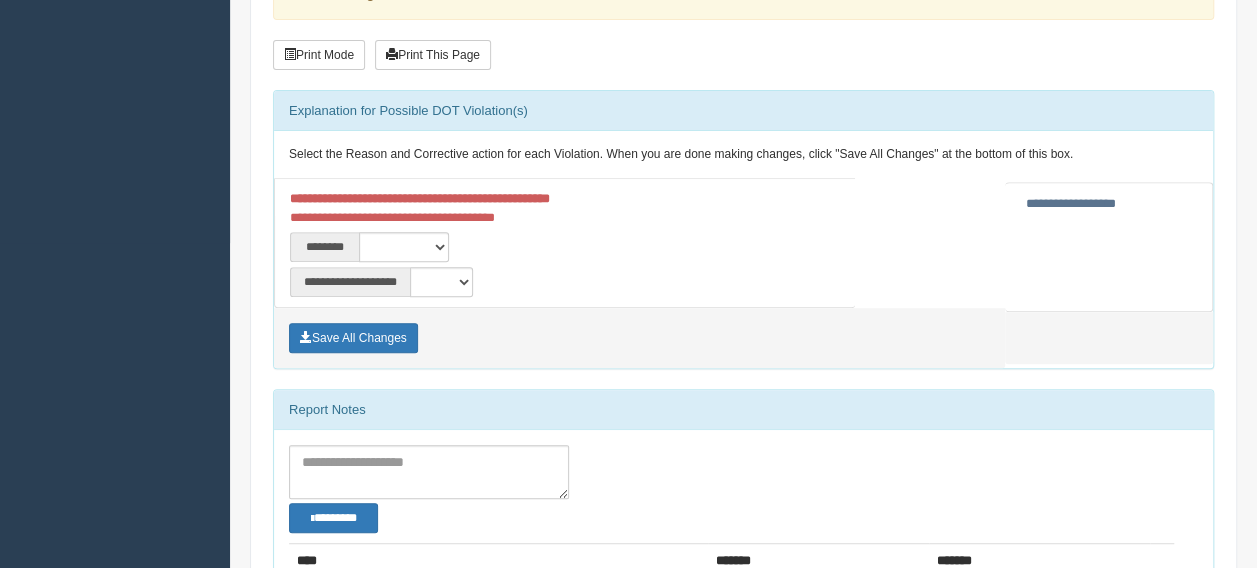 scroll, scrollTop: 300, scrollLeft: 0, axis: vertical 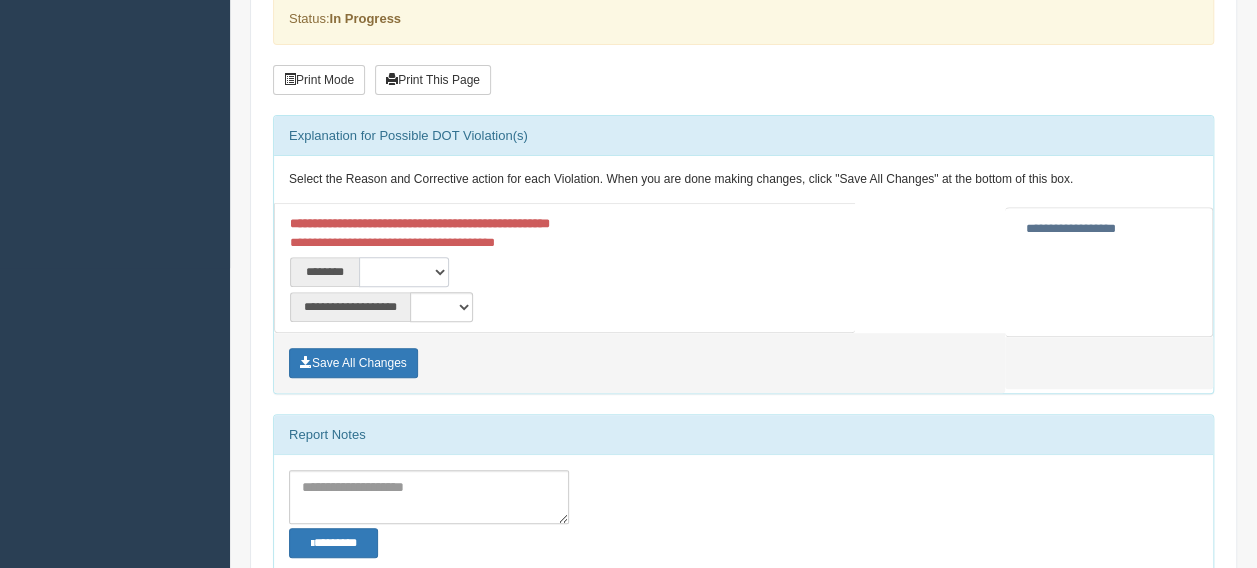 click on "**********" at bounding box center (404, 272) 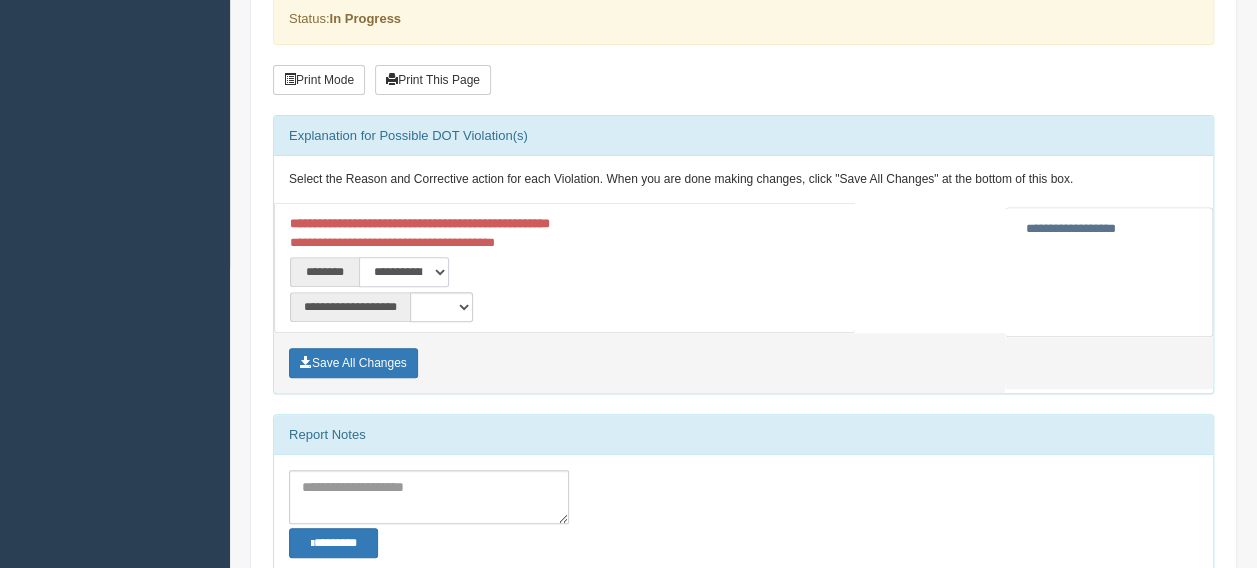 click on "**********" at bounding box center (404, 272) 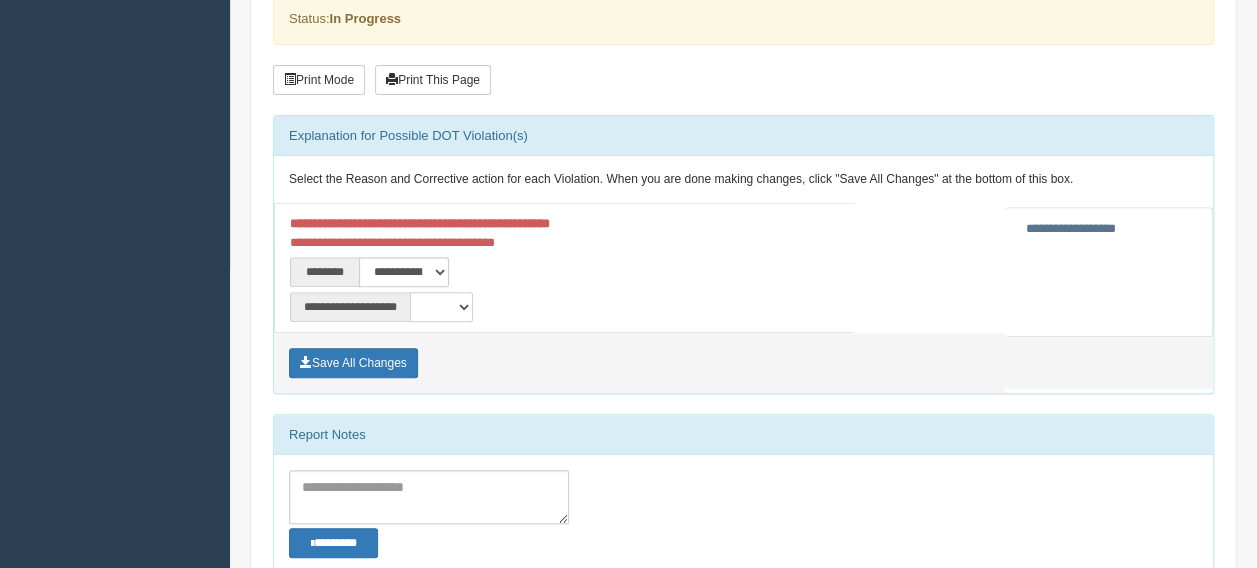 click on "**********" at bounding box center (441, 307) 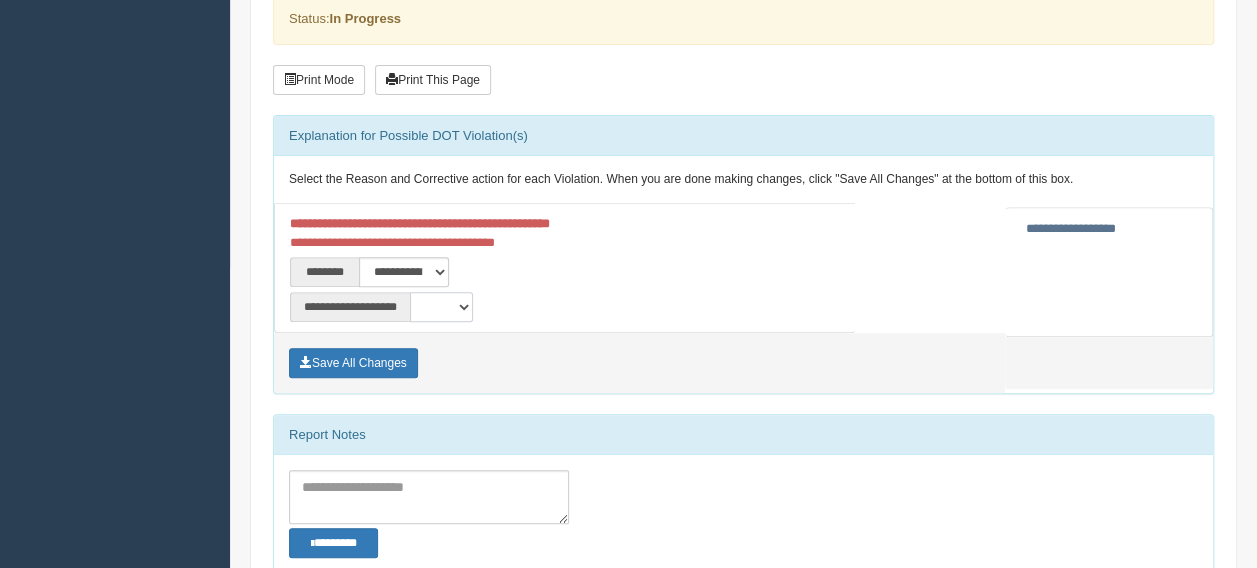 select on "**" 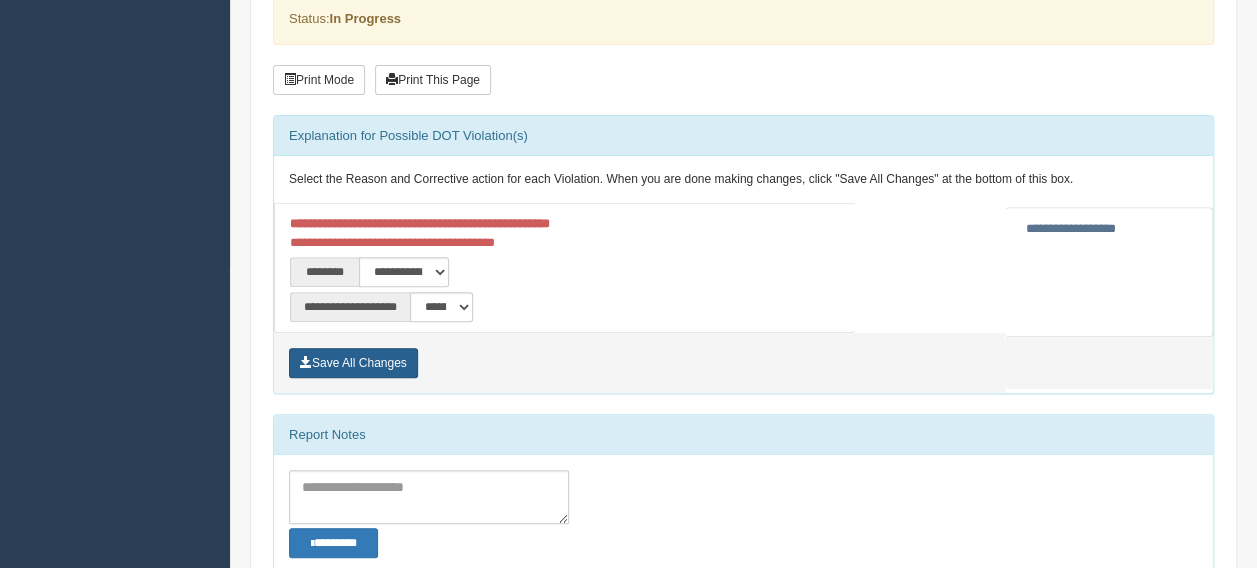 click on "Save All Changes" at bounding box center [353, 363] 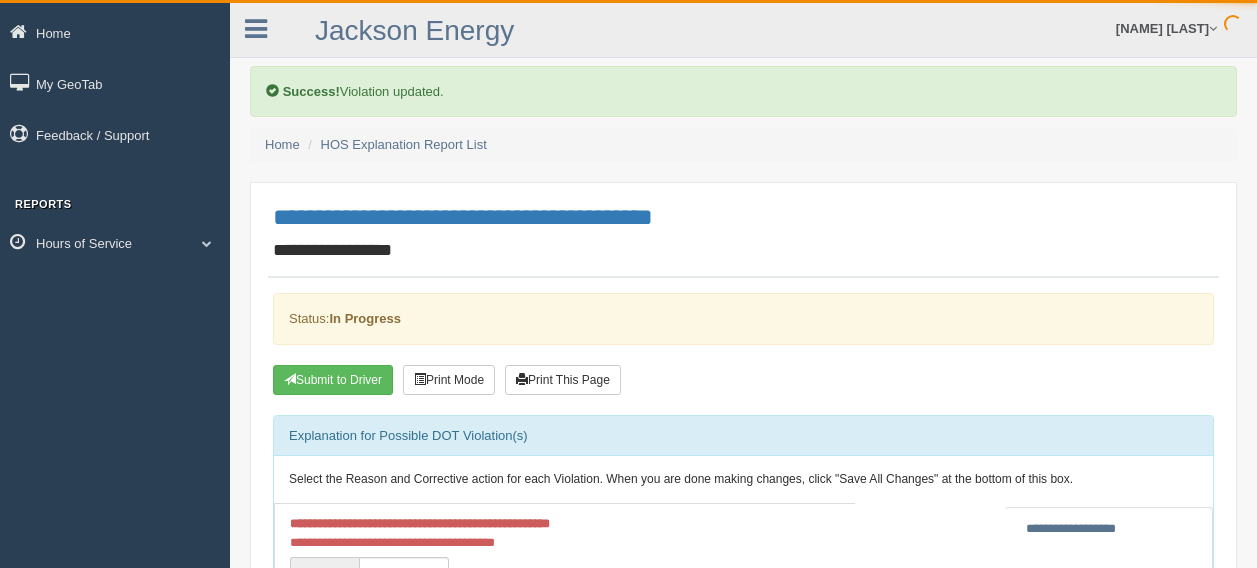 scroll, scrollTop: 0, scrollLeft: 0, axis: both 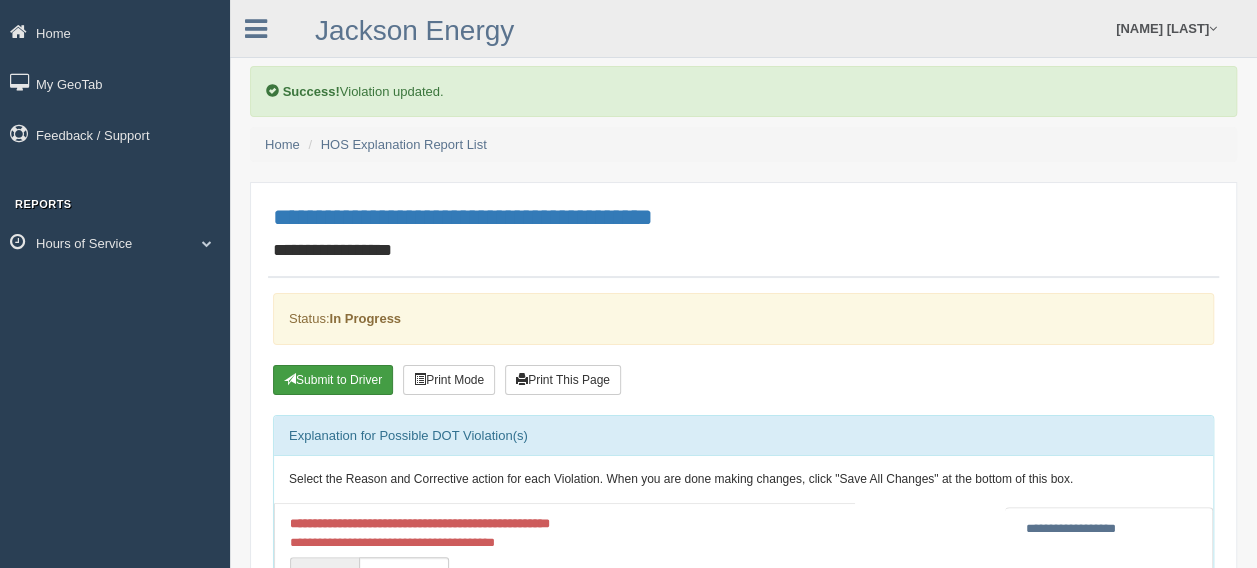 click on "Submit to Driver" at bounding box center (333, 380) 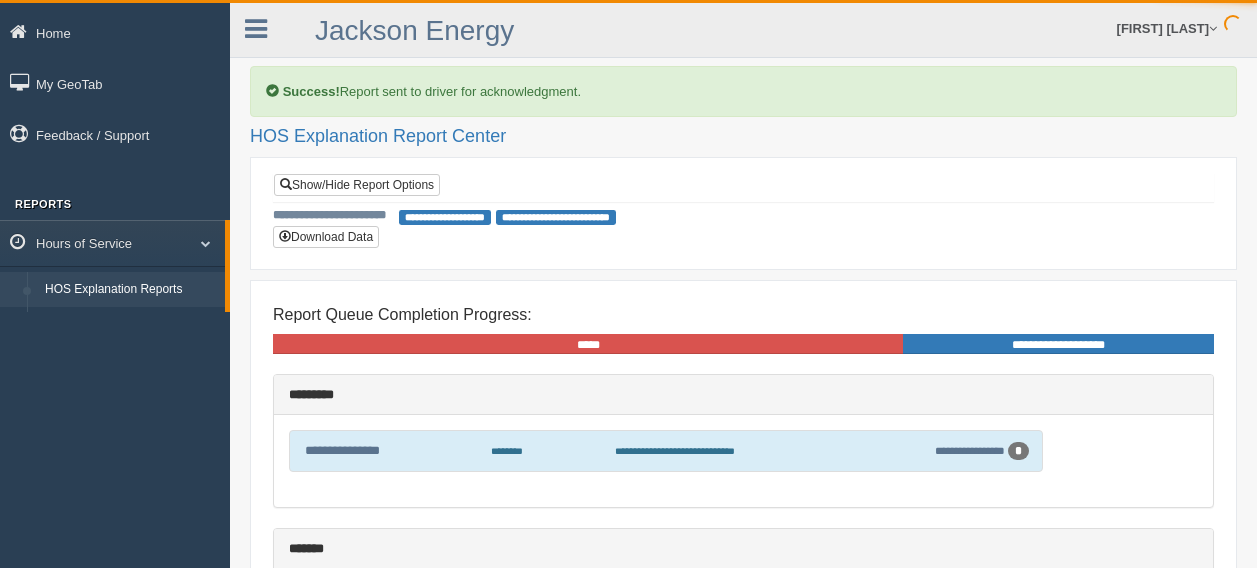 scroll, scrollTop: 0, scrollLeft: 0, axis: both 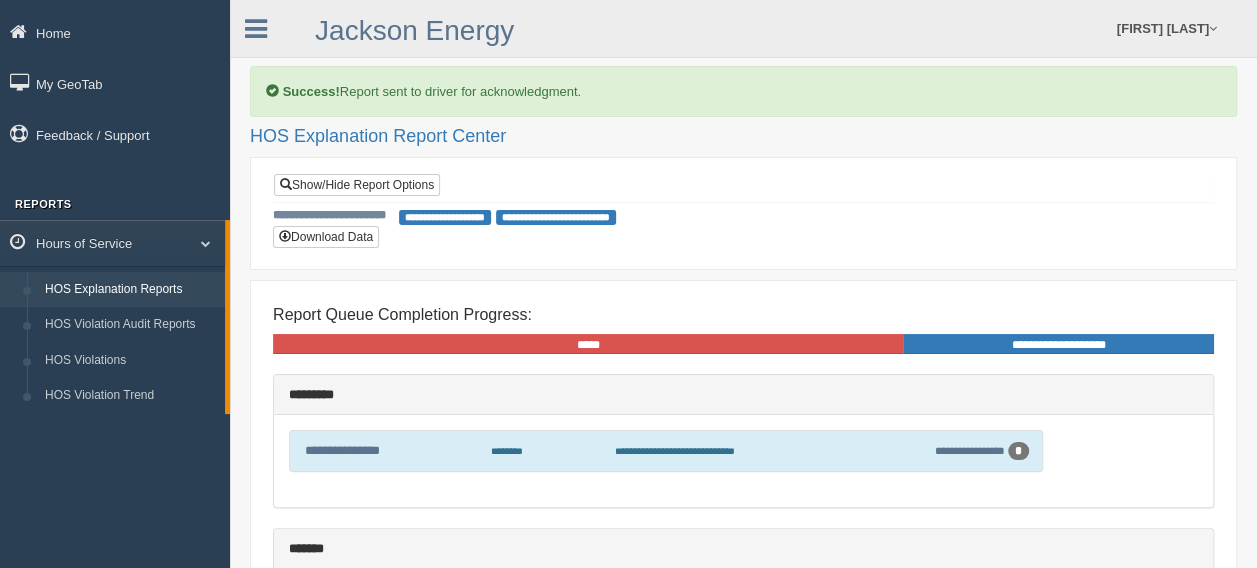 click on "**********" at bounding box center [946, 451] 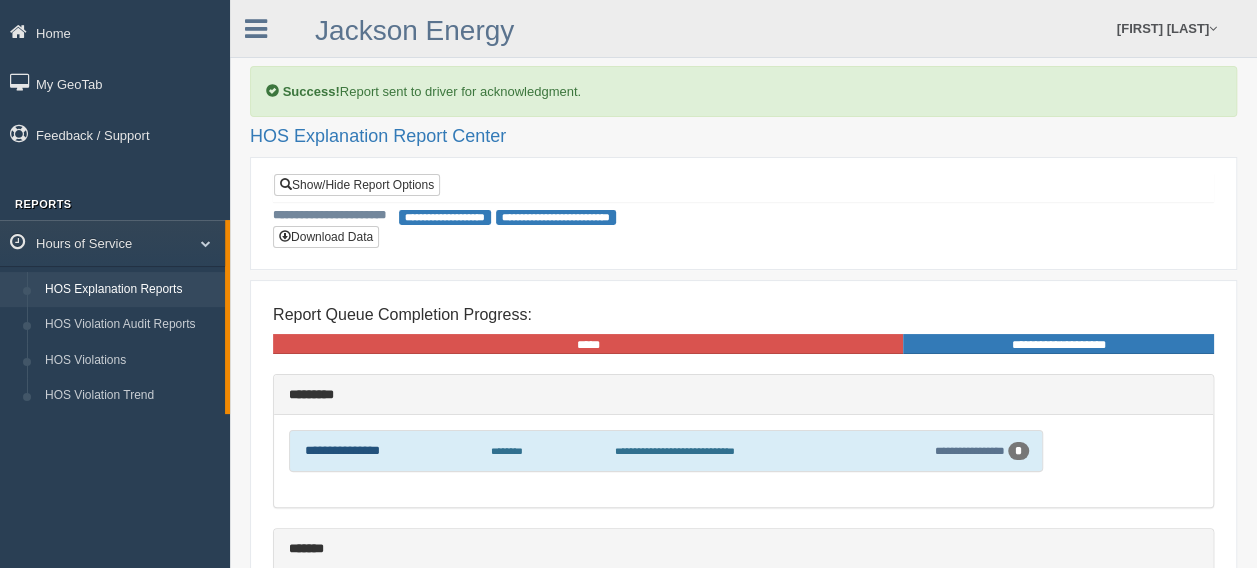 click on "**********" at bounding box center (342, 450) 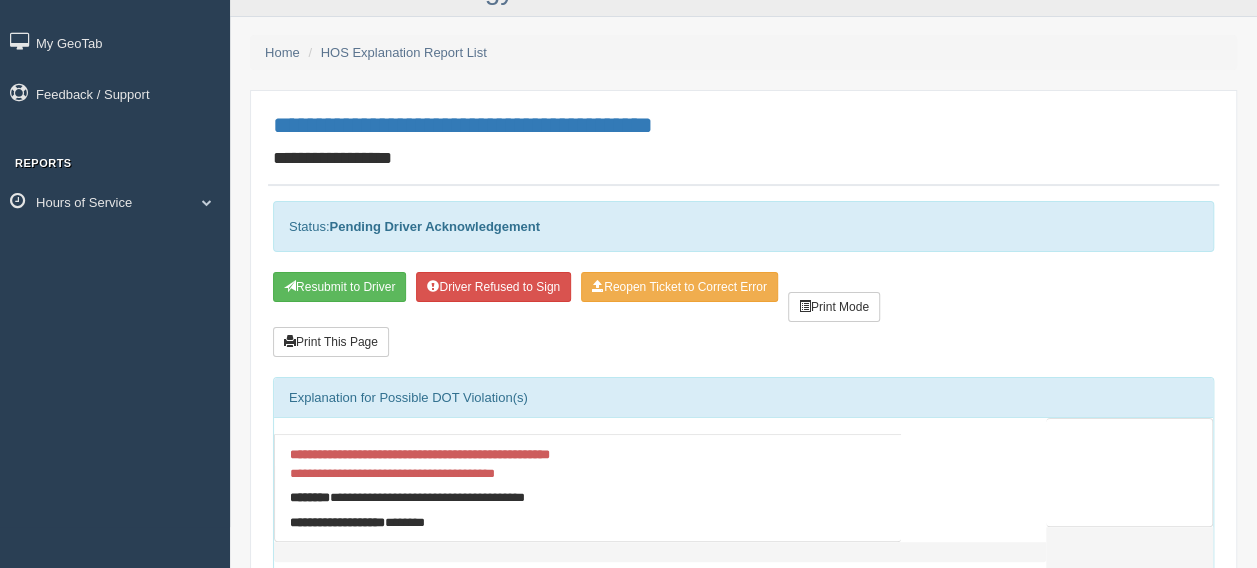 scroll, scrollTop: 0, scrollLeft: 0, axis: both 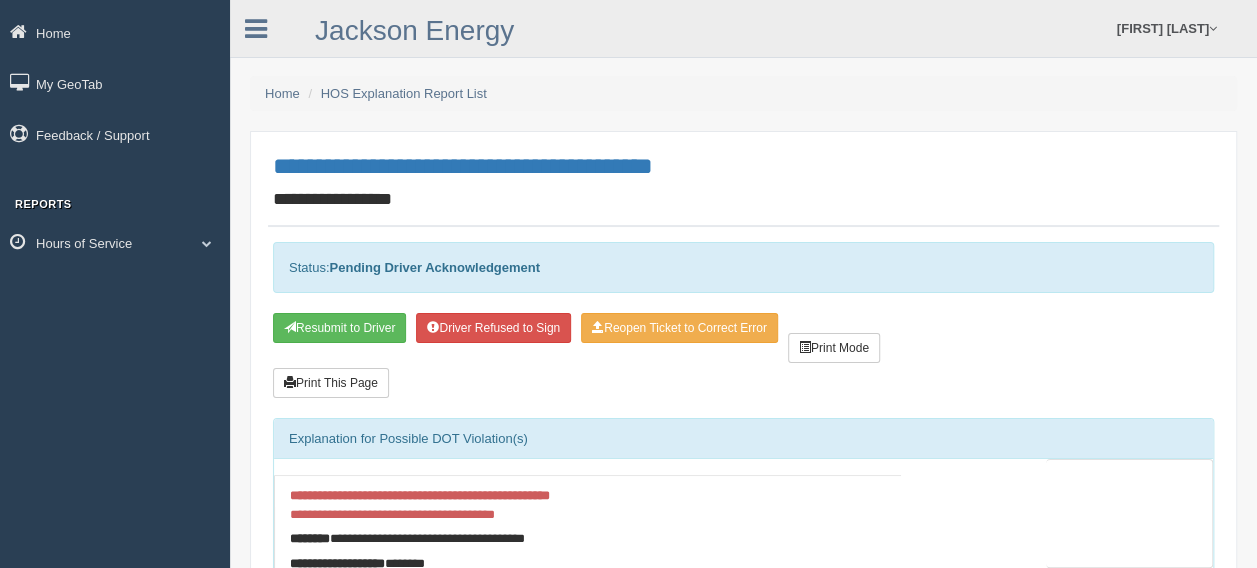 drag, startPoint x: 118, startPoint y: 248, endPoint x: 107, endPoint y: 275, distance: 29.15476 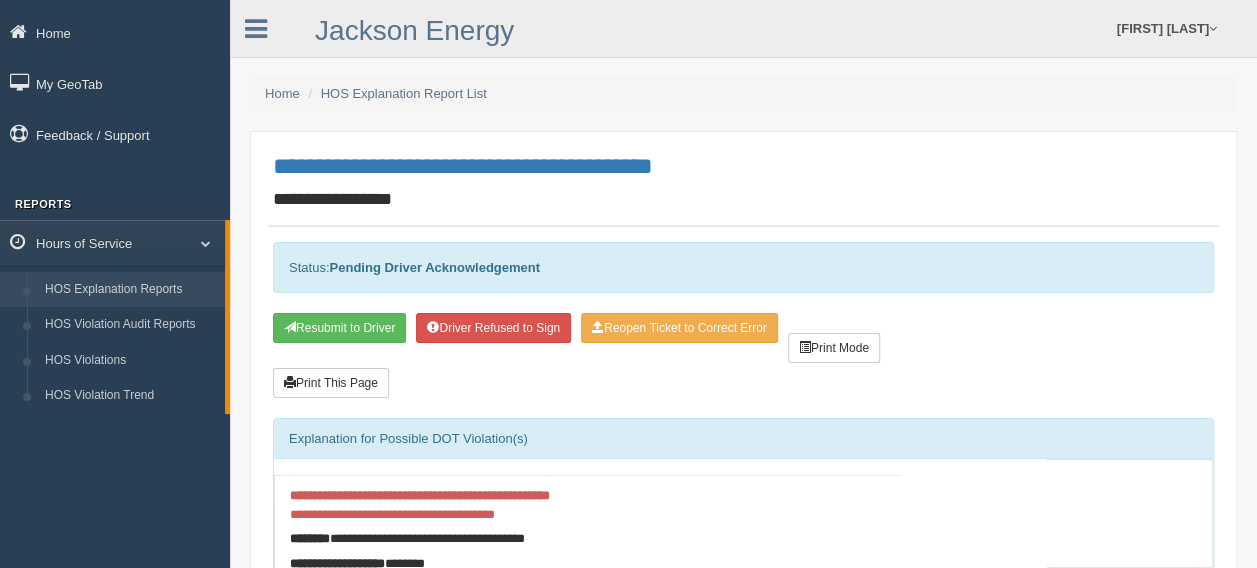click on "HOS Explanation Reports" at bounding box center [130, 290] 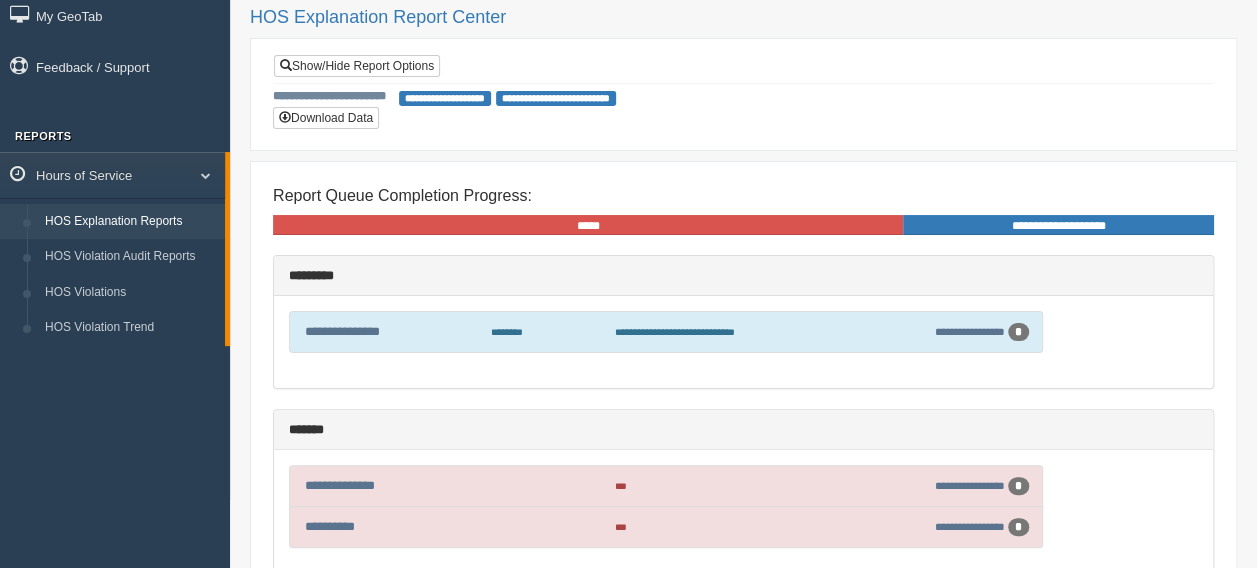 scroll, scrollTop: 100, scrollLeft: 0, axis: vertical 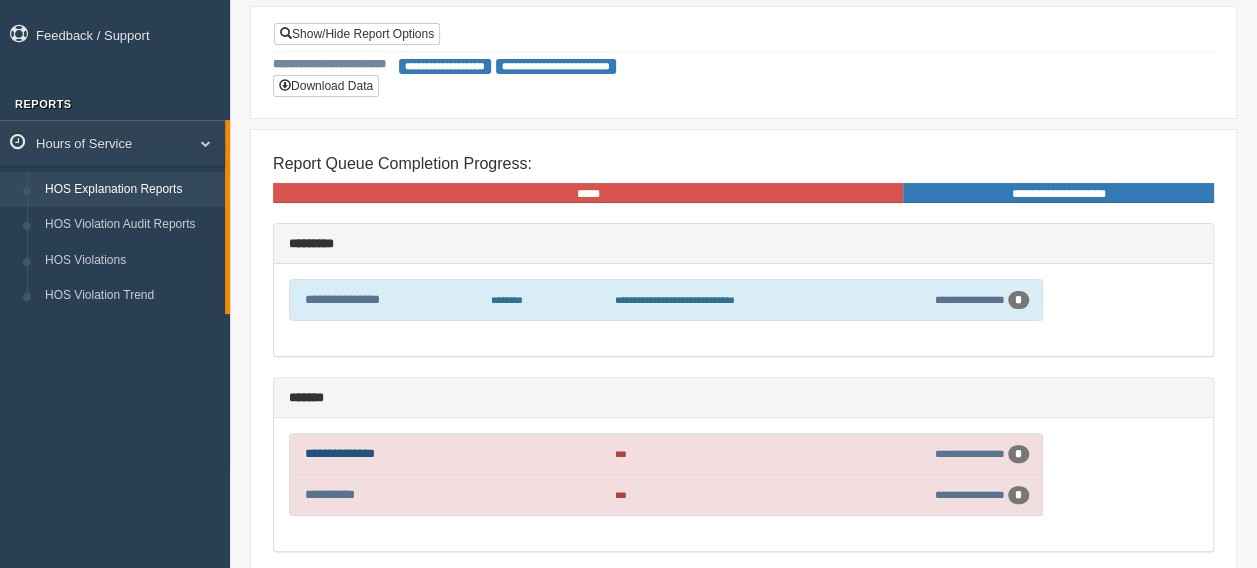 click on "**********" at bounding box center [340, 453] 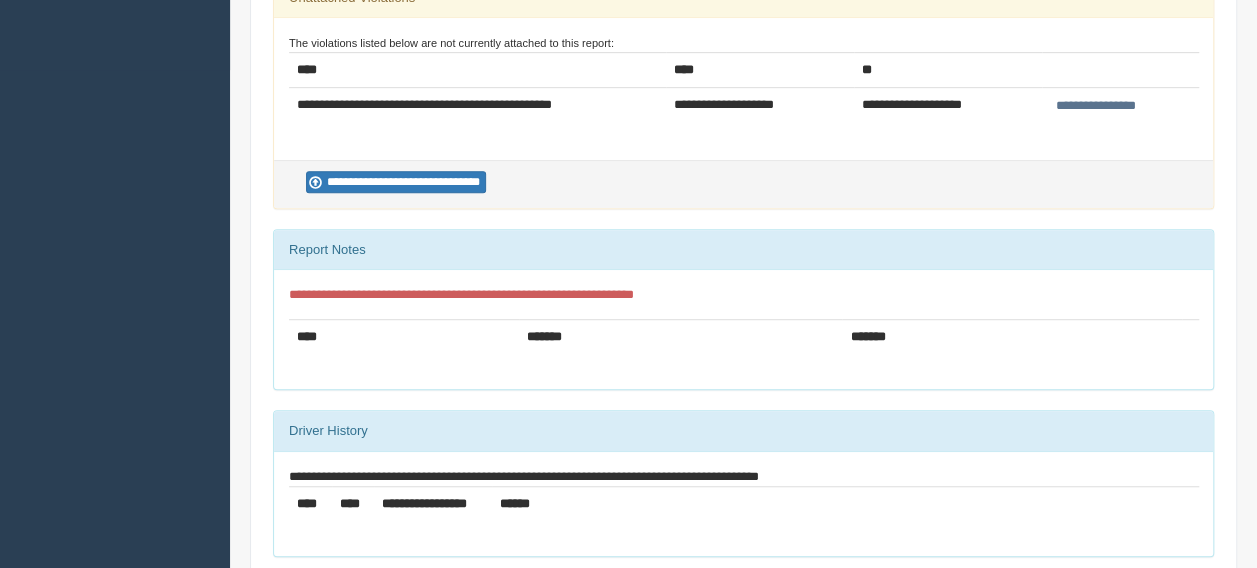 scroll, scrollTop: 500, scrollLeft: 0, axis: vertical 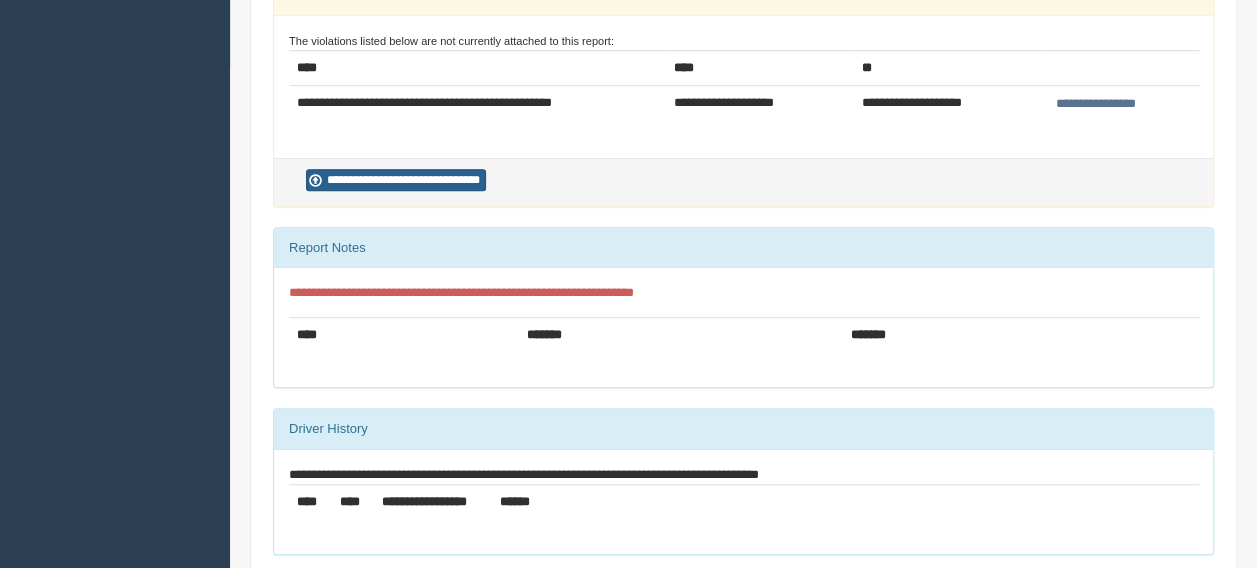 click on "**********" at bounding box center [396, 180] 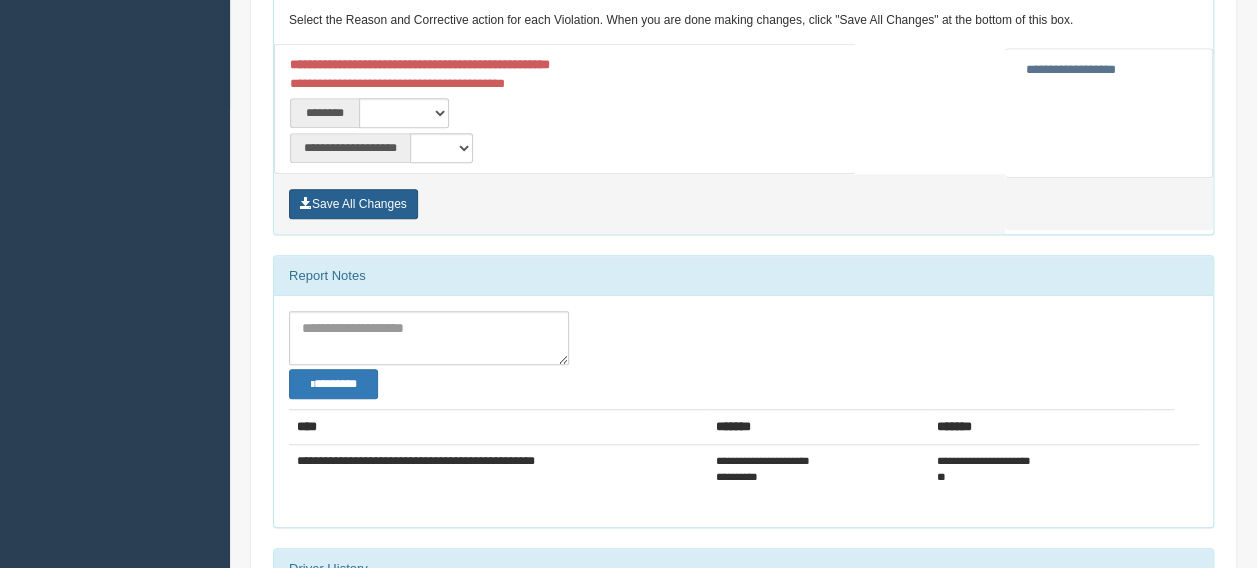 scroll, scrollTop: 500, scrollLeft: 0, axis: vertical 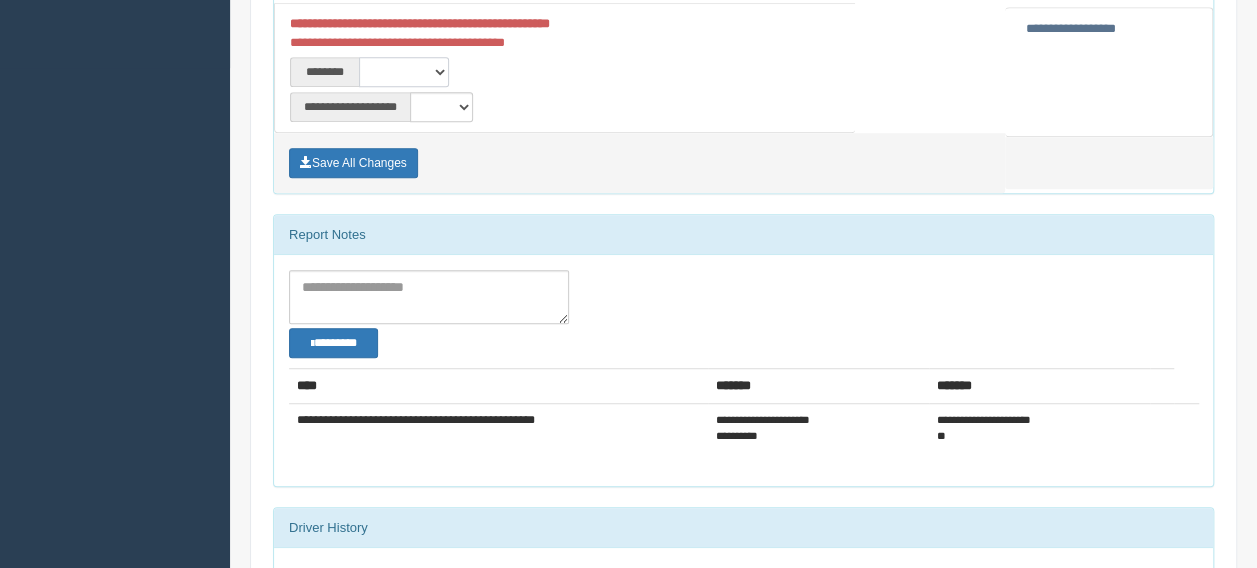 click on "**********" at bounding box center (404, 72) 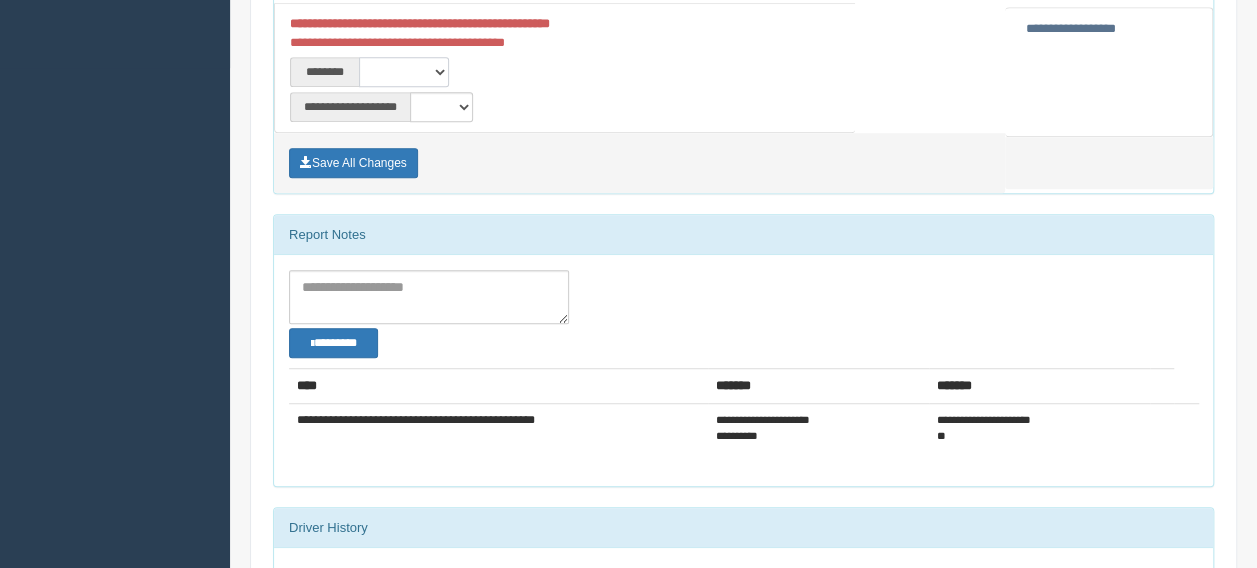 select on "****" 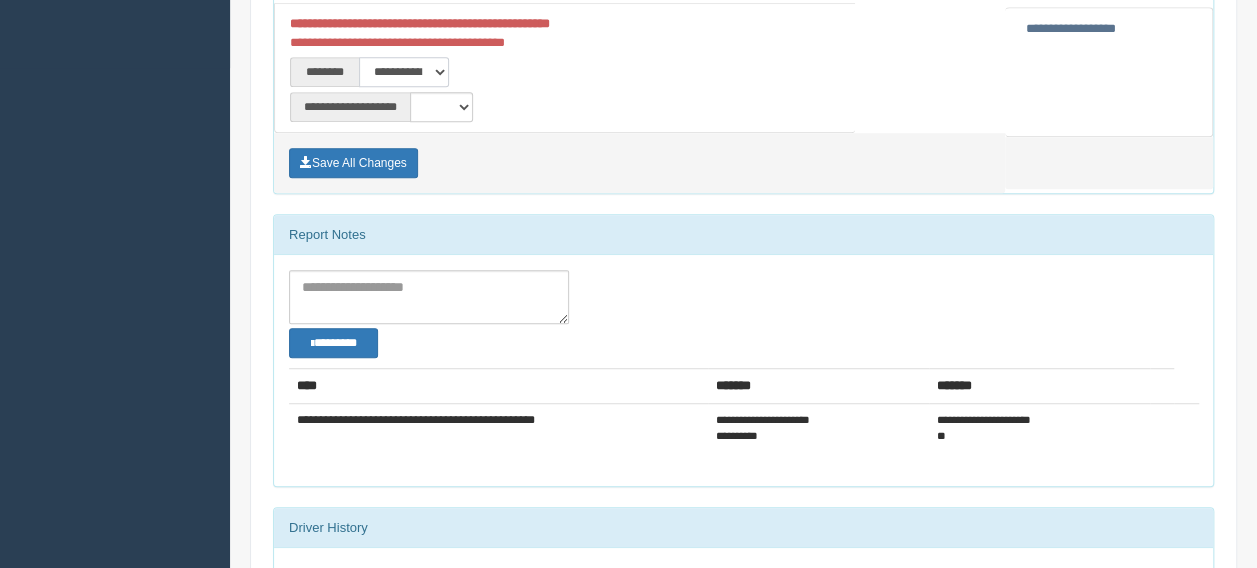 click on "**********" at bounding box center (404, 72) 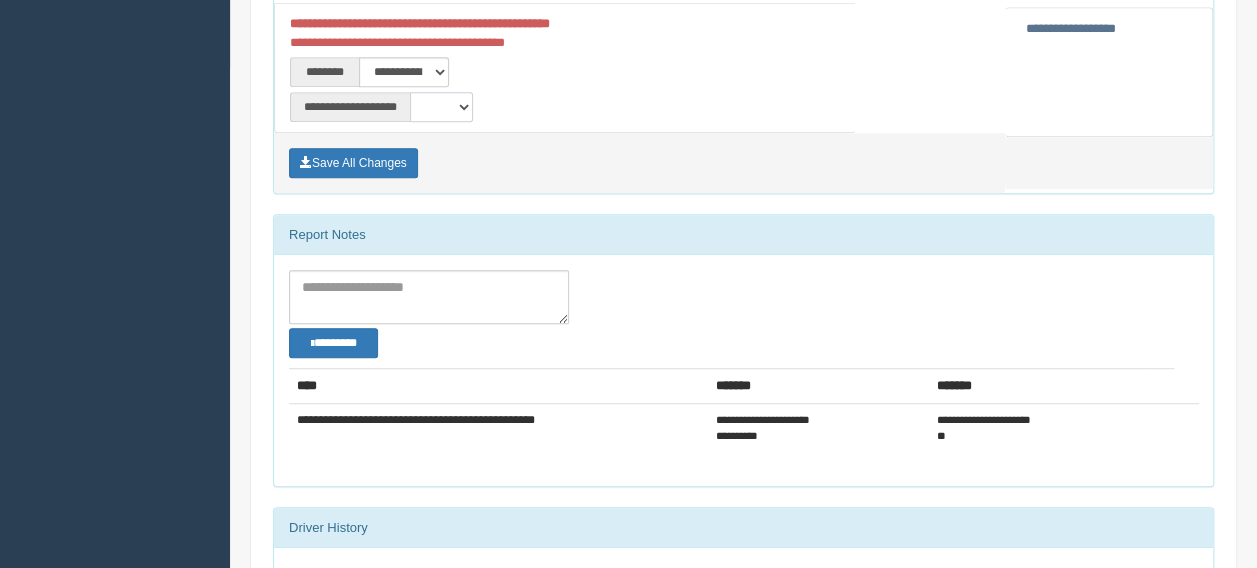 click on "**********" at bounding box center (441, 107) 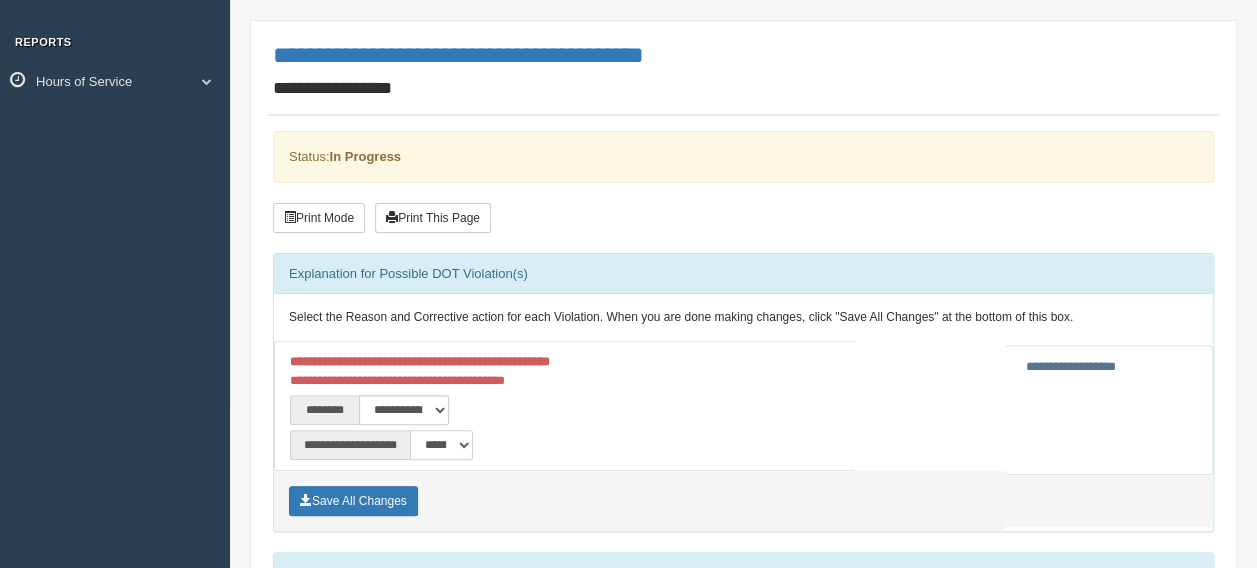 scroll, scrollTop: 300, scrollLeft: 0, axis: vertical 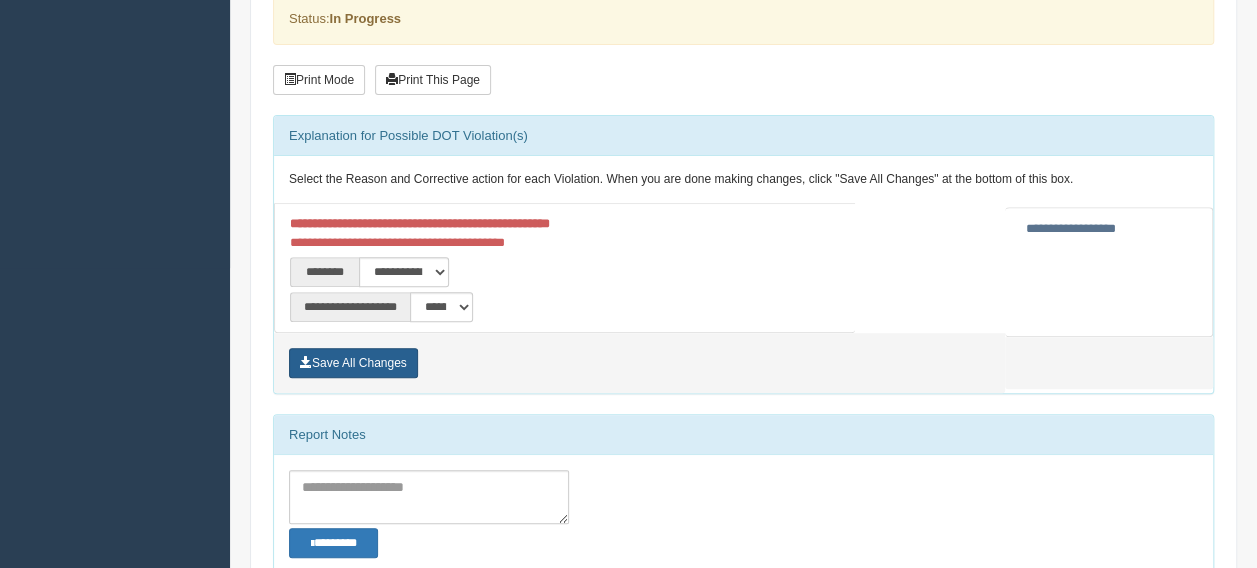 click on "Save All Changes" at bounding box center (353, 363) 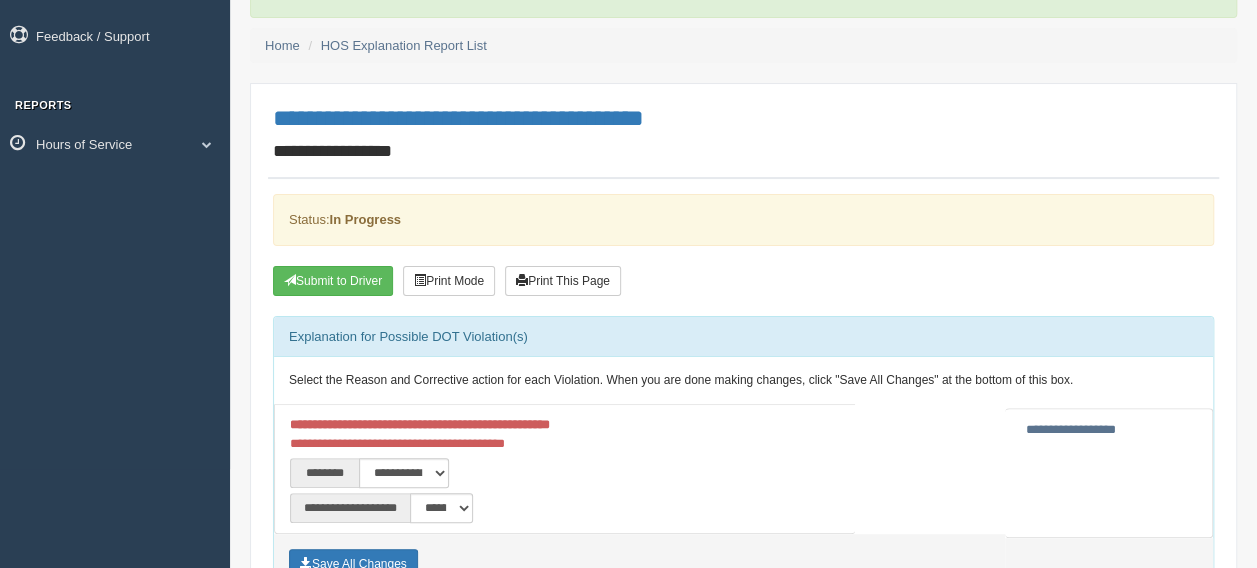 scroll, scrollTop: 100, scrollLeft: 0, axis: vertical 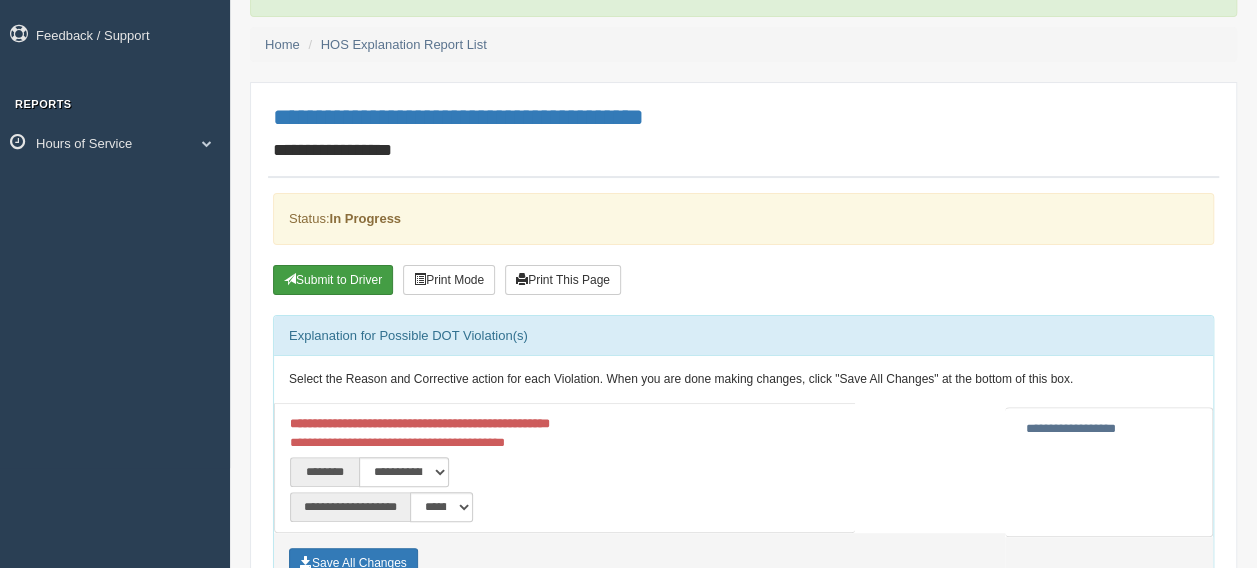 click on "Submit to Driver" at bounding box center (333, 280) 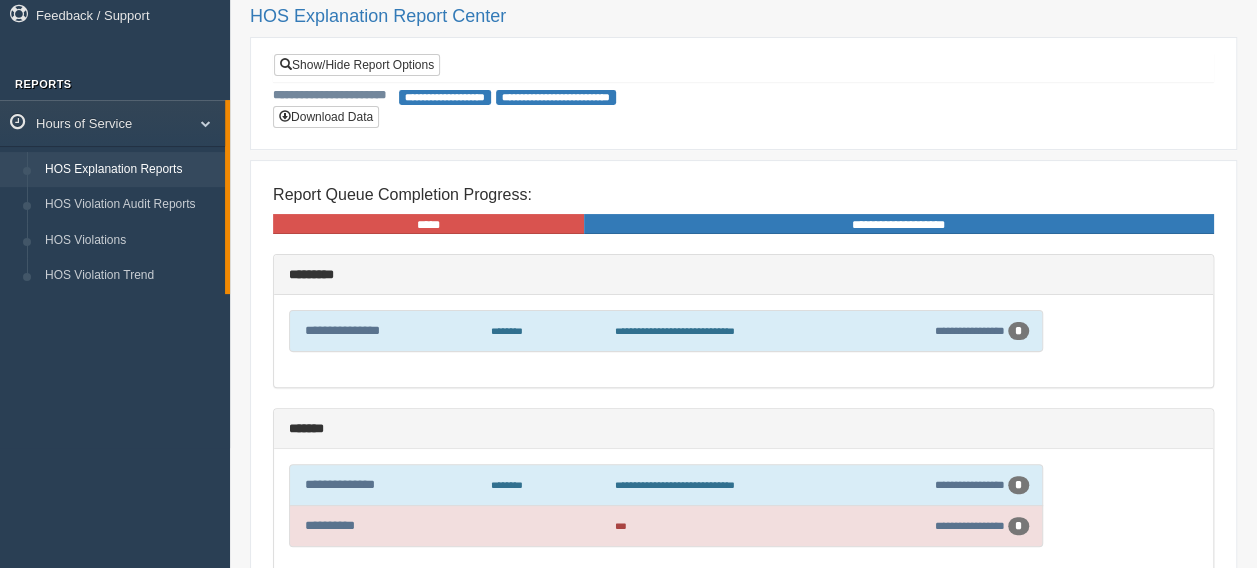 scroll, scrollTop: 200, scrollLeft: 0, axis: vertical 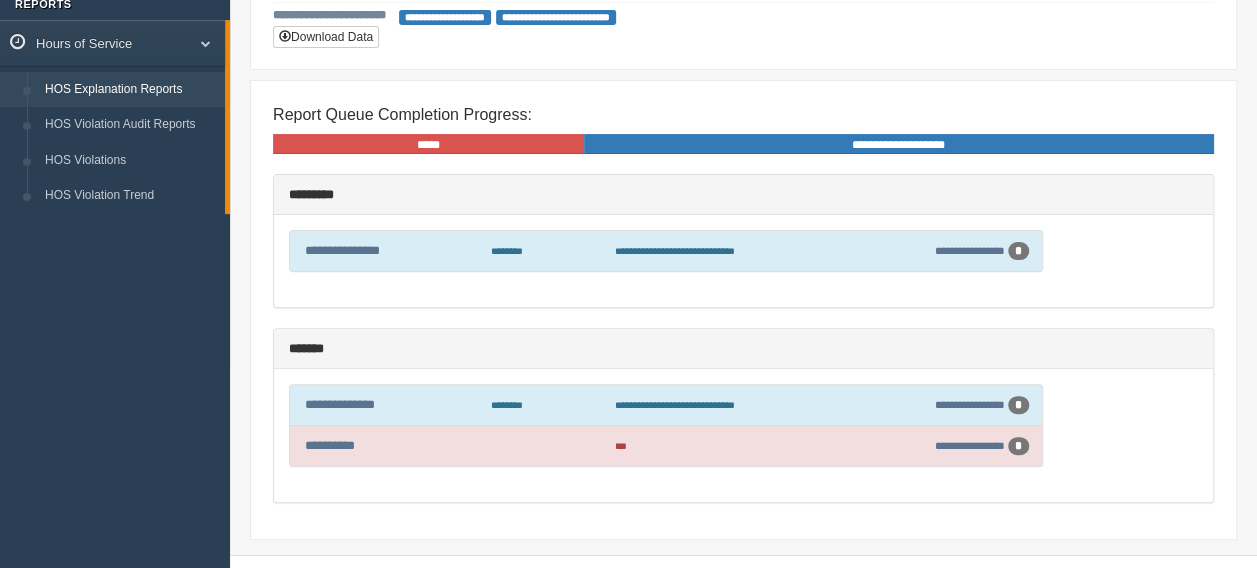 click on "*" at bounding box center (1018, 251) 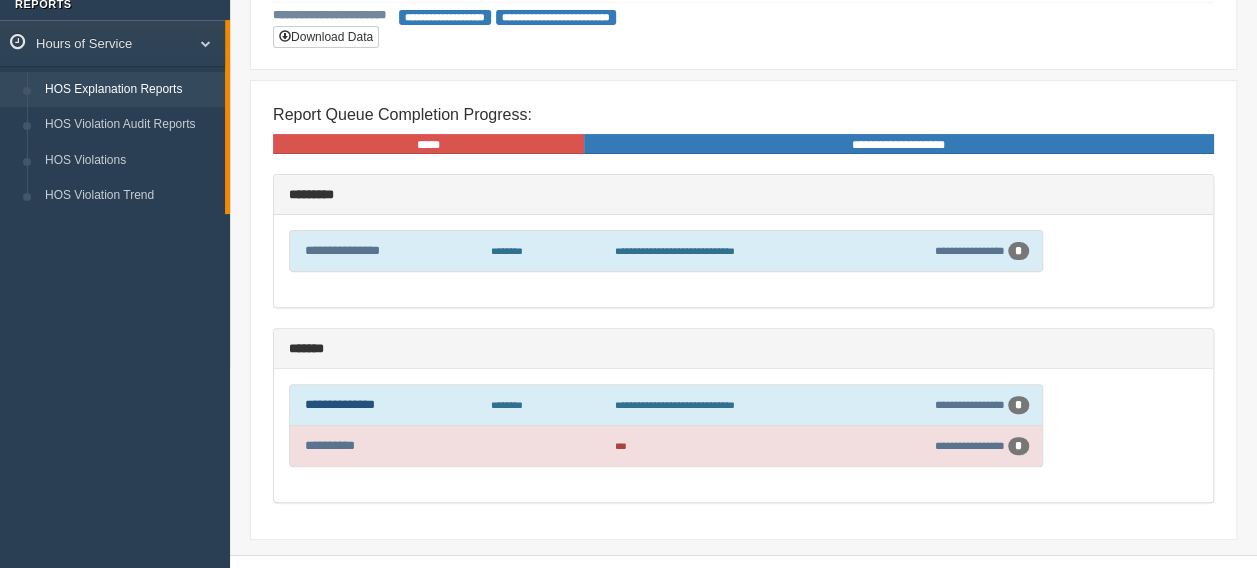 click on "**********" at bounding box center [340, 404] 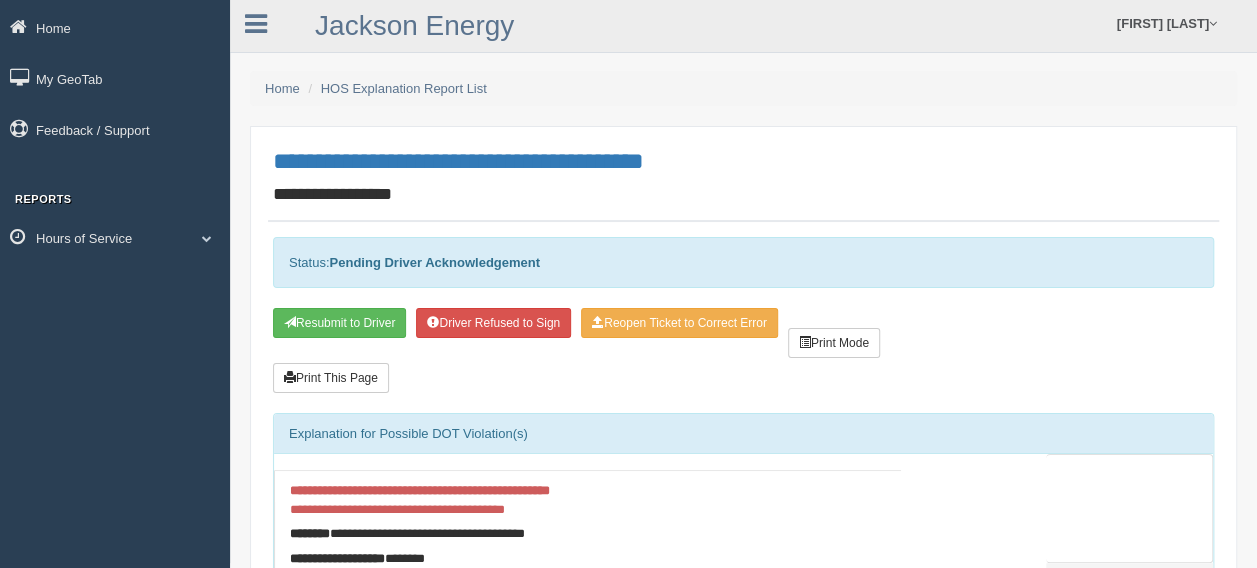 scroll, scrollTop: 0, scrollLeft: 0, axis: both 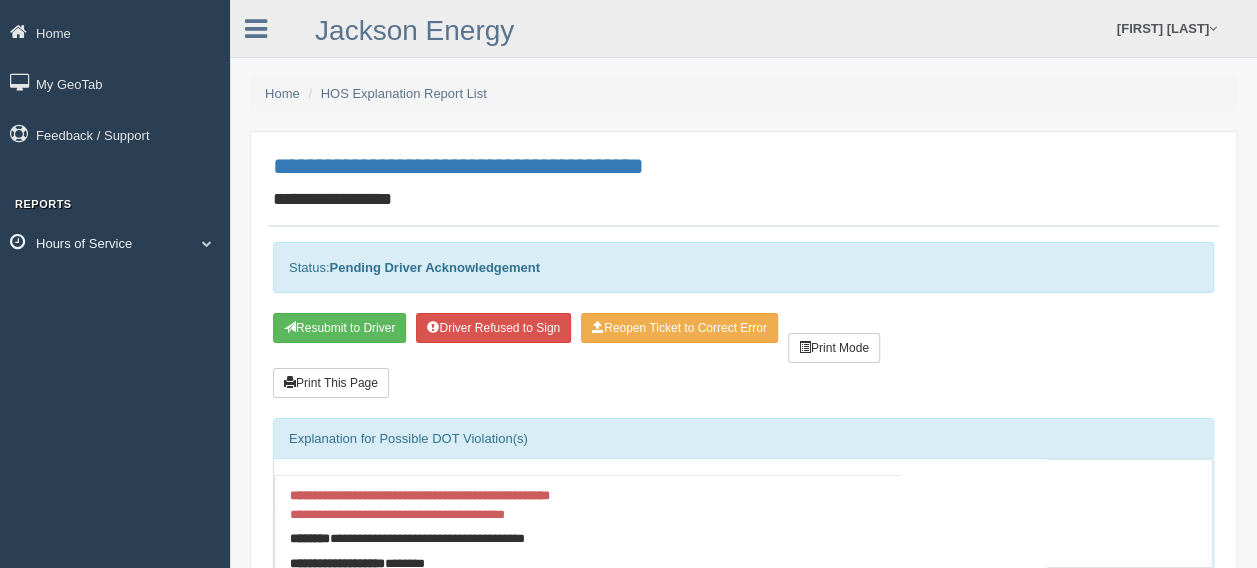 click on "Hours of Service" at bounding box center (115, 32) 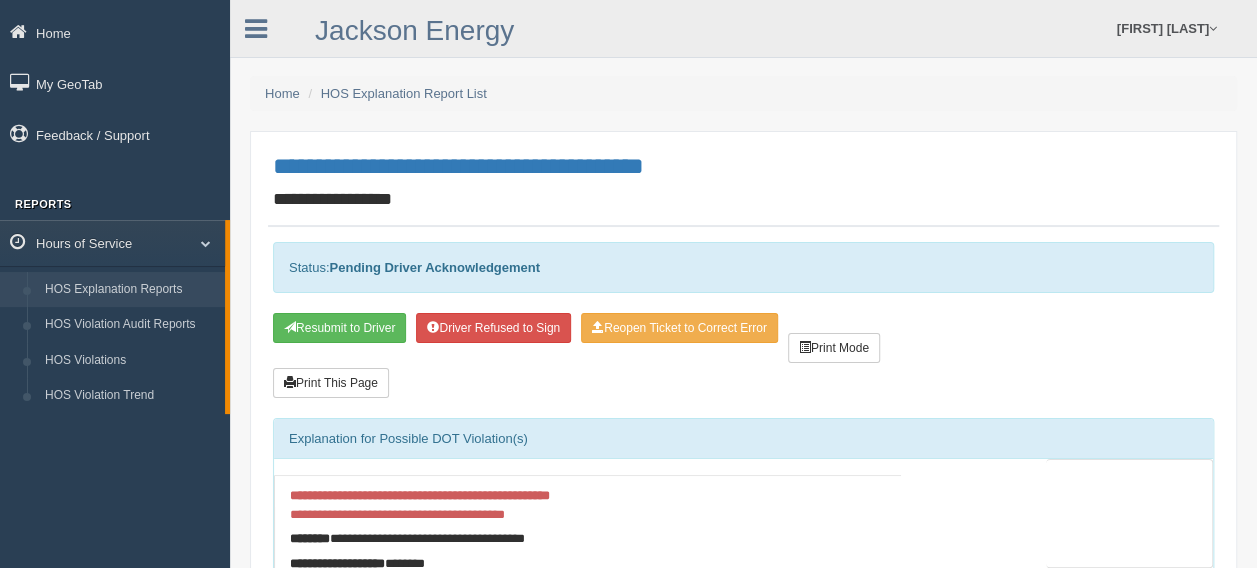 click on "HOS Explanation Reports" at bounding box center [130, 290] 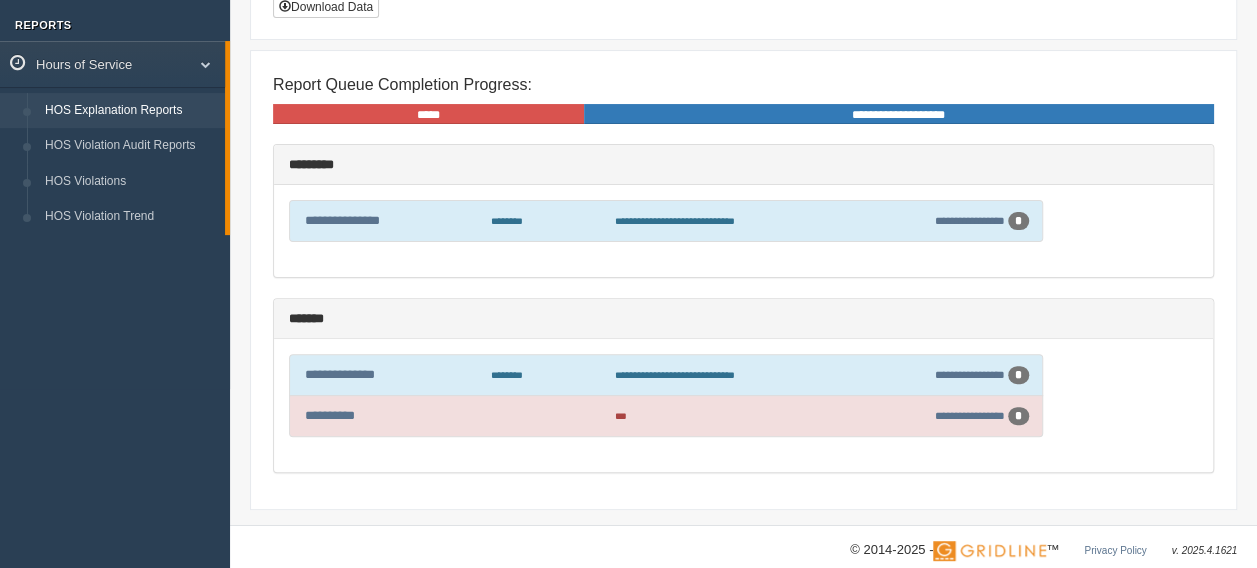 scroll, scrollTop: 198, scrollLeft: 0, axis: vertical 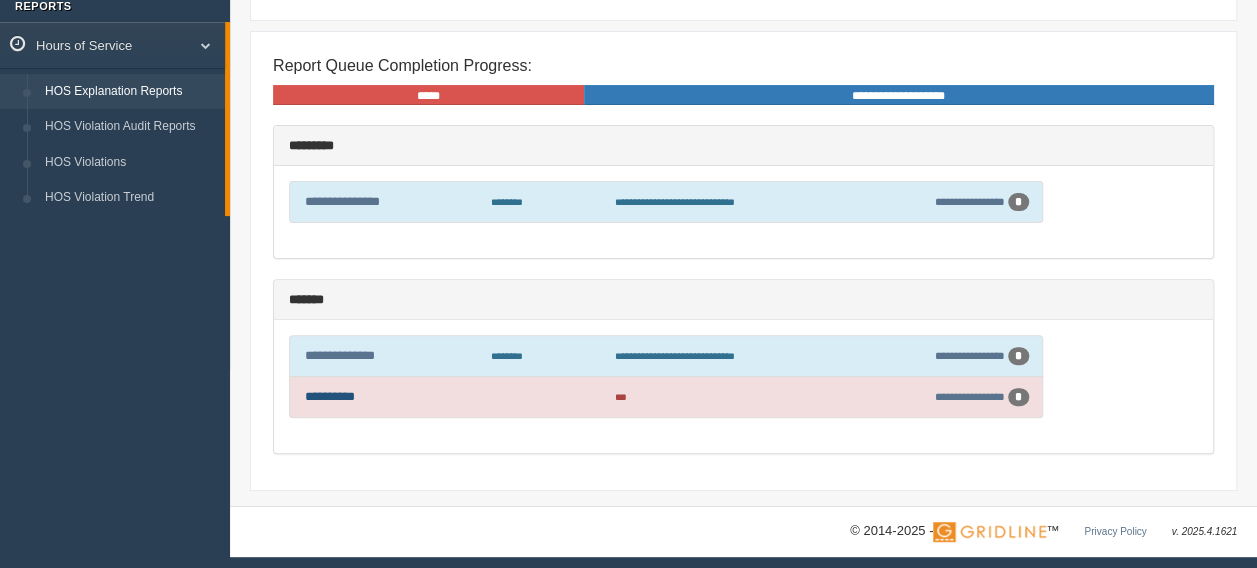 click on "**********" at bounding box center [330, 396] 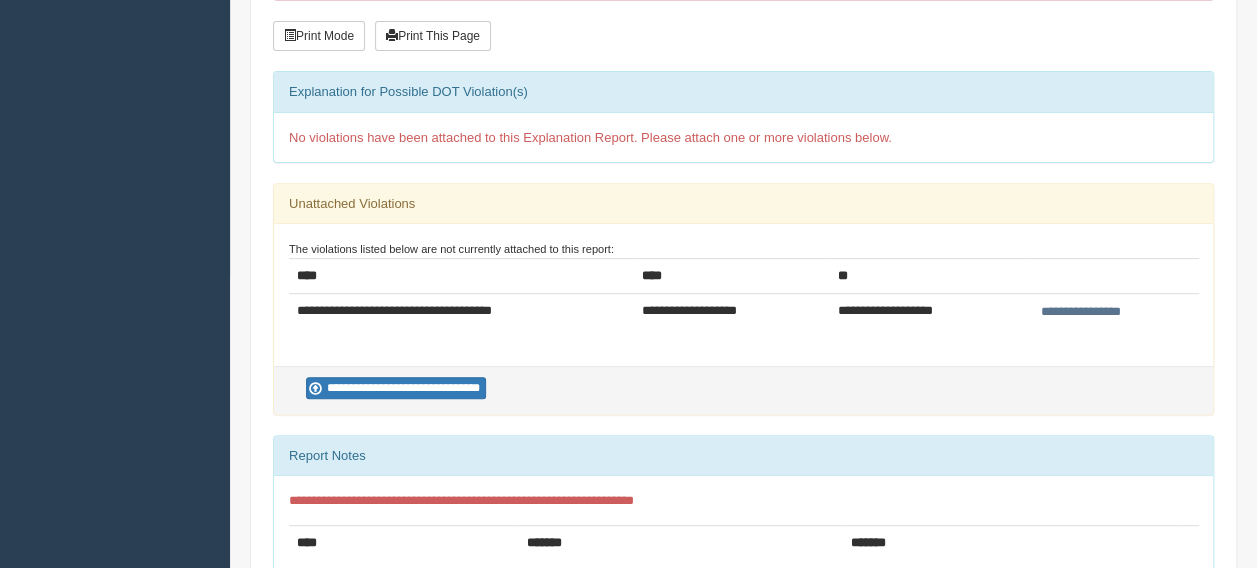 scroll, scrollTop: 300, scrollLeft: 0, axis: vertical 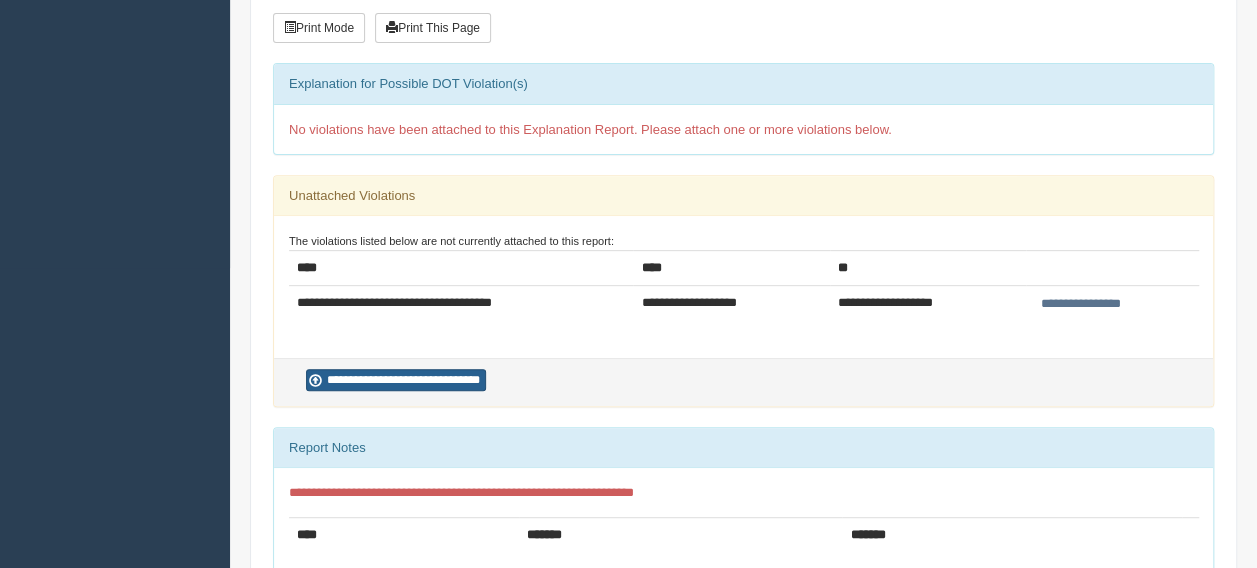 click on "**********" at bounding box center [396, 380] 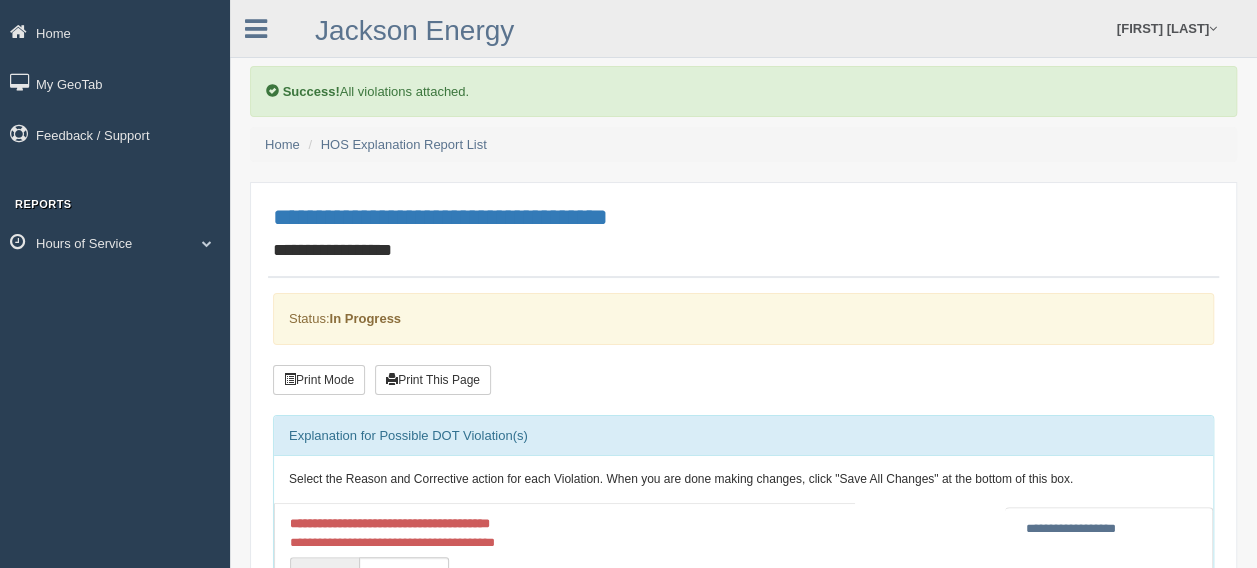 scroll, scrollTop: 100, scrollLeft: 0, axis: vertical 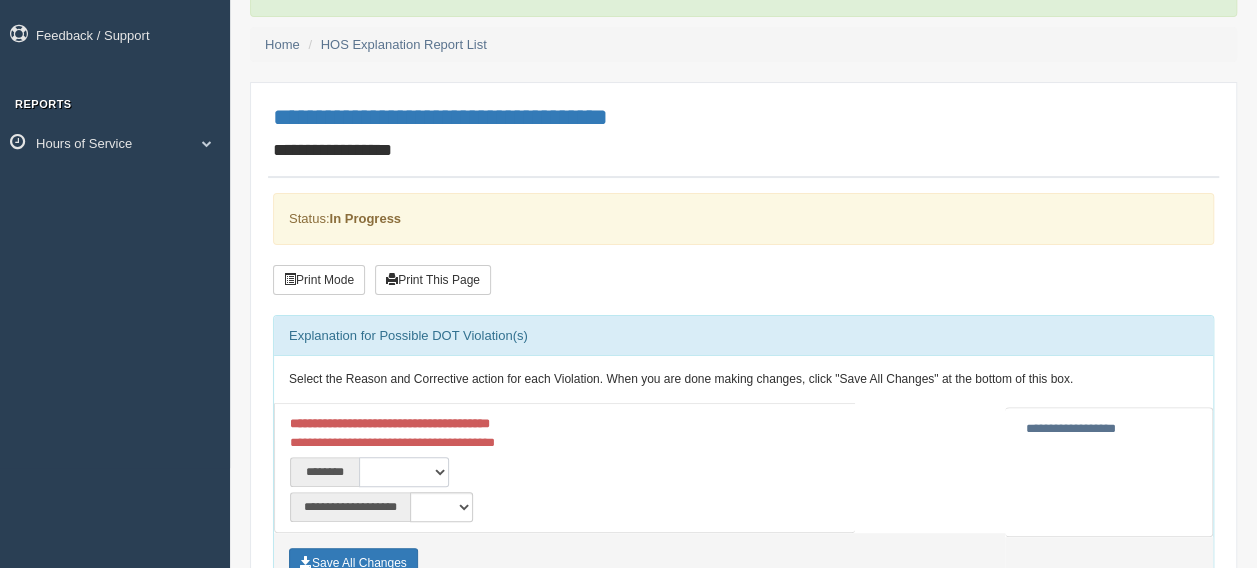 click on "**********" at bounding box center [404, 472] 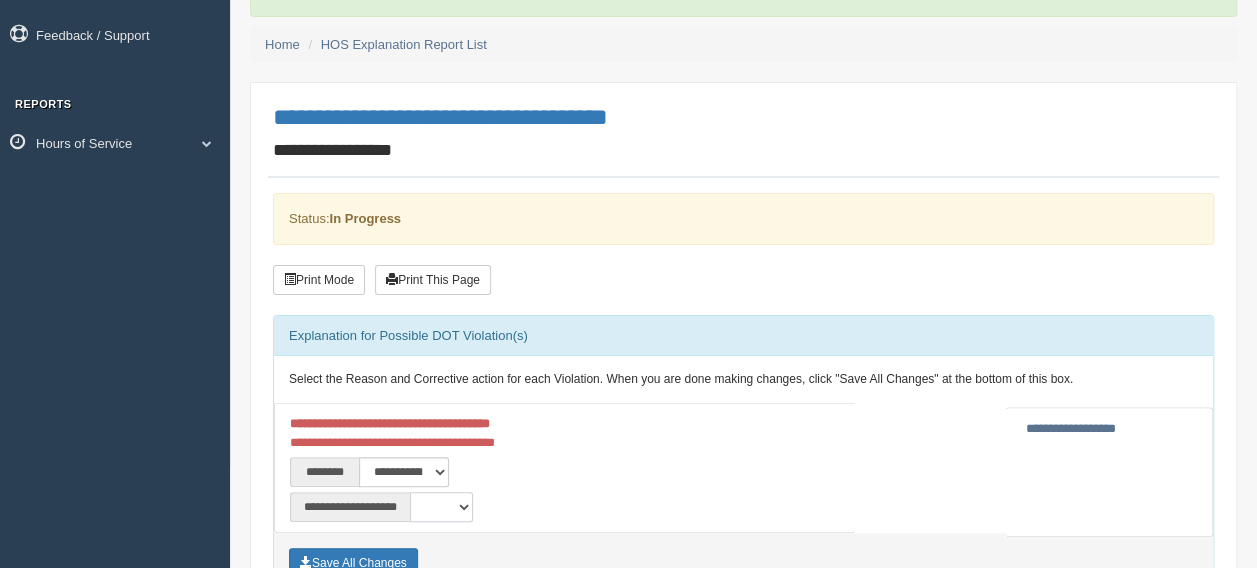 click on "**********" at bounding box center (441, 507) 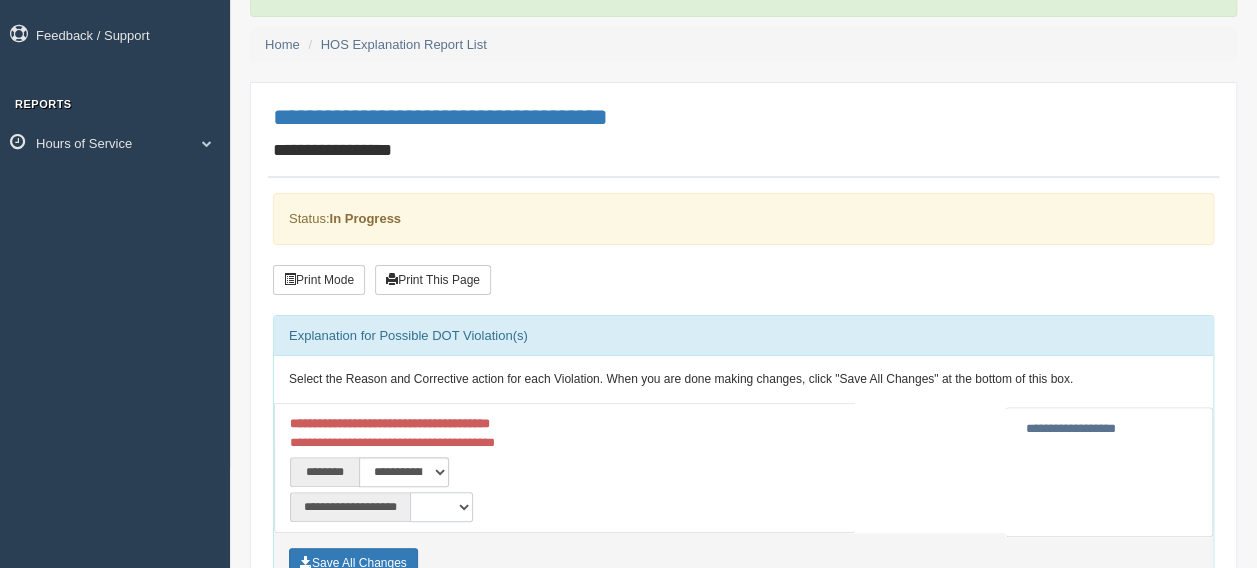select on "**" 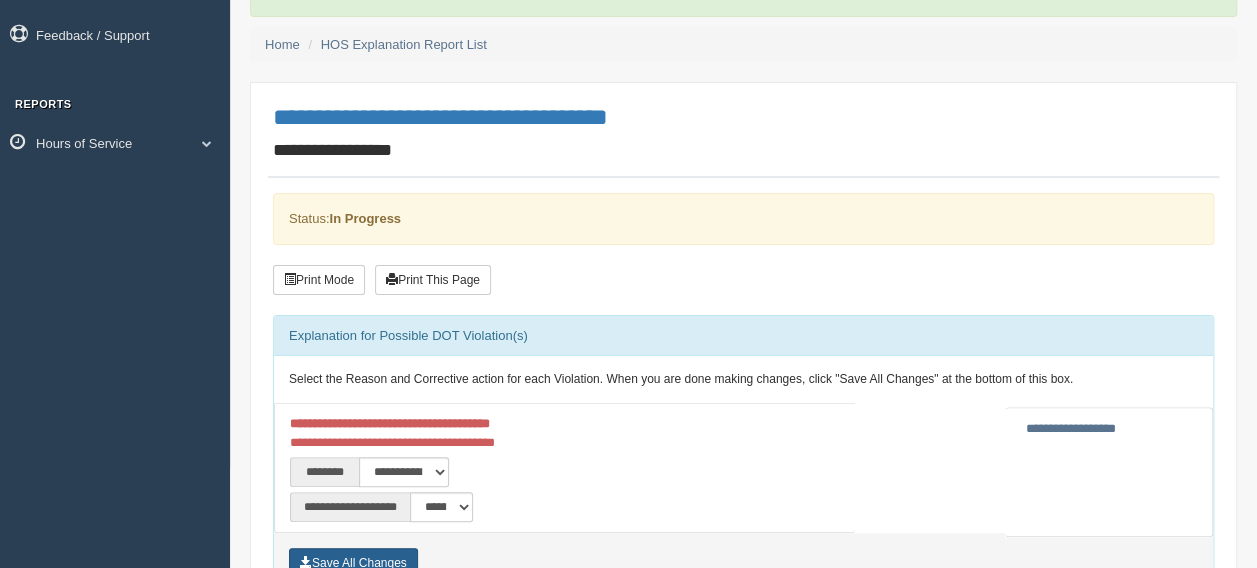 click on "Save All Changes" at bounding box center (353, 563) 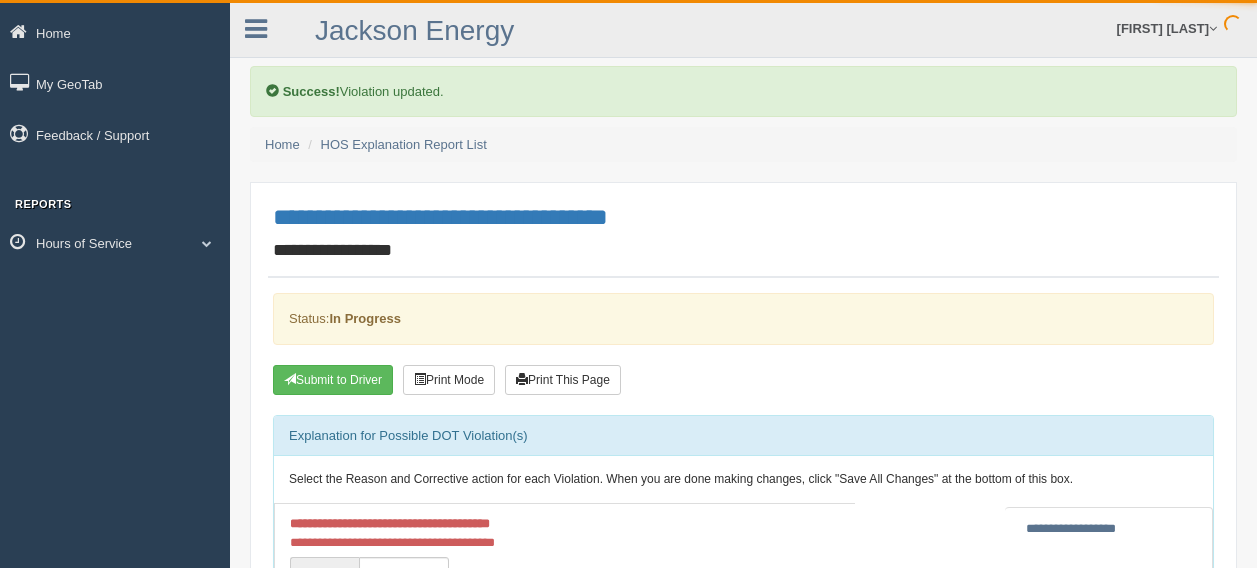 scroll, scrollTop: 0, scrollLeft: 0, axis: both 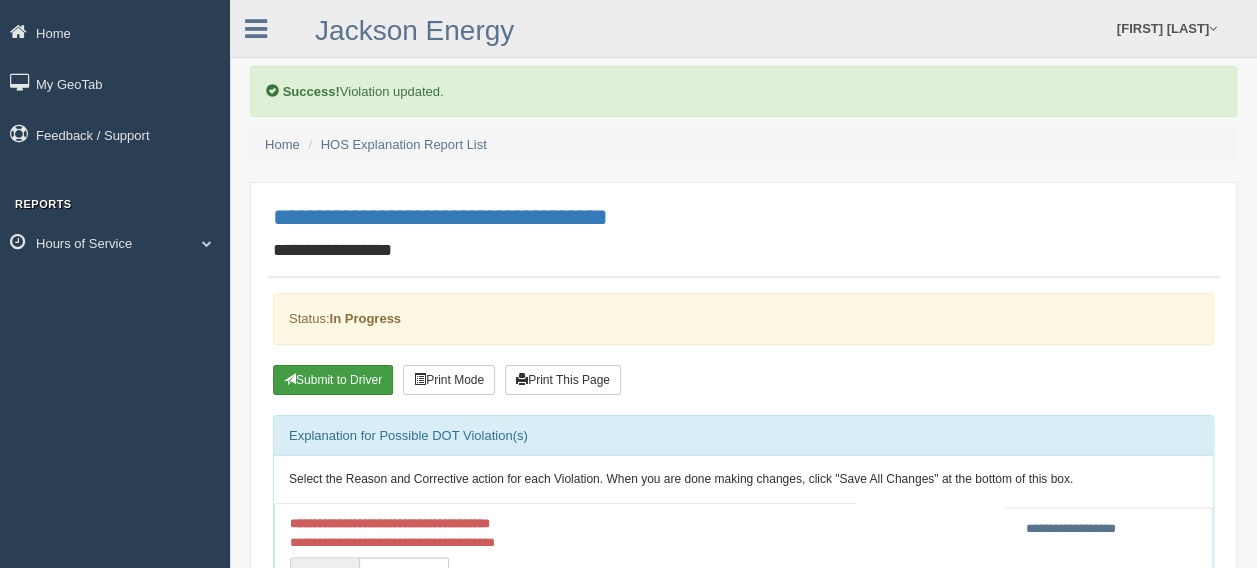 click on "Submit to Driver" at bounding box center [333, 380] 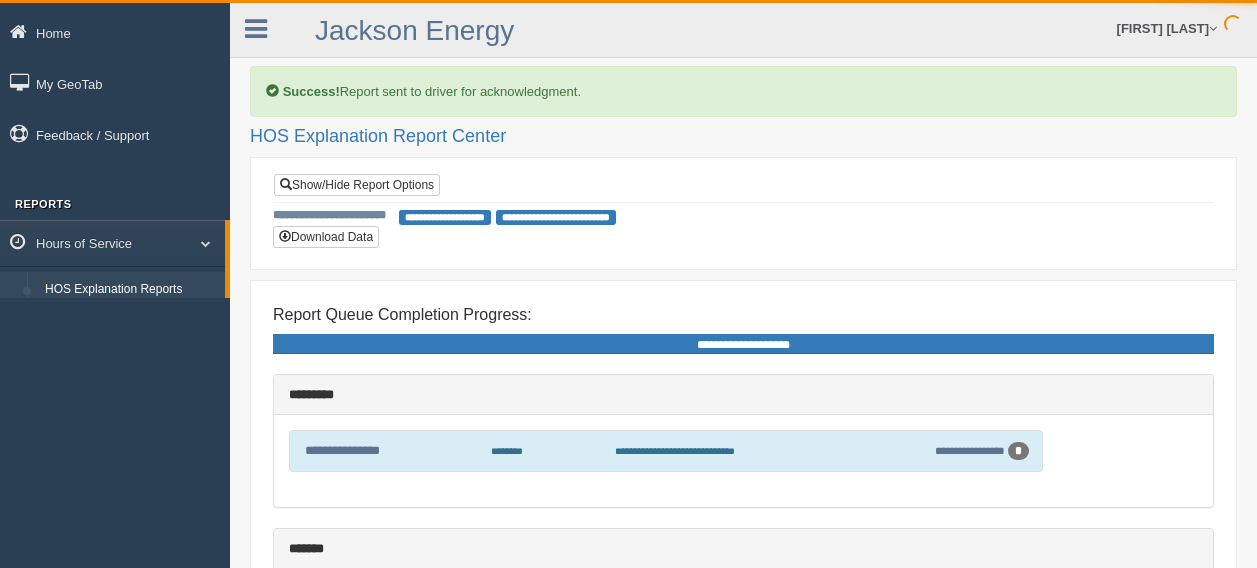 scroll, scrollTop: 0, scrollLeft: 0, axis: both 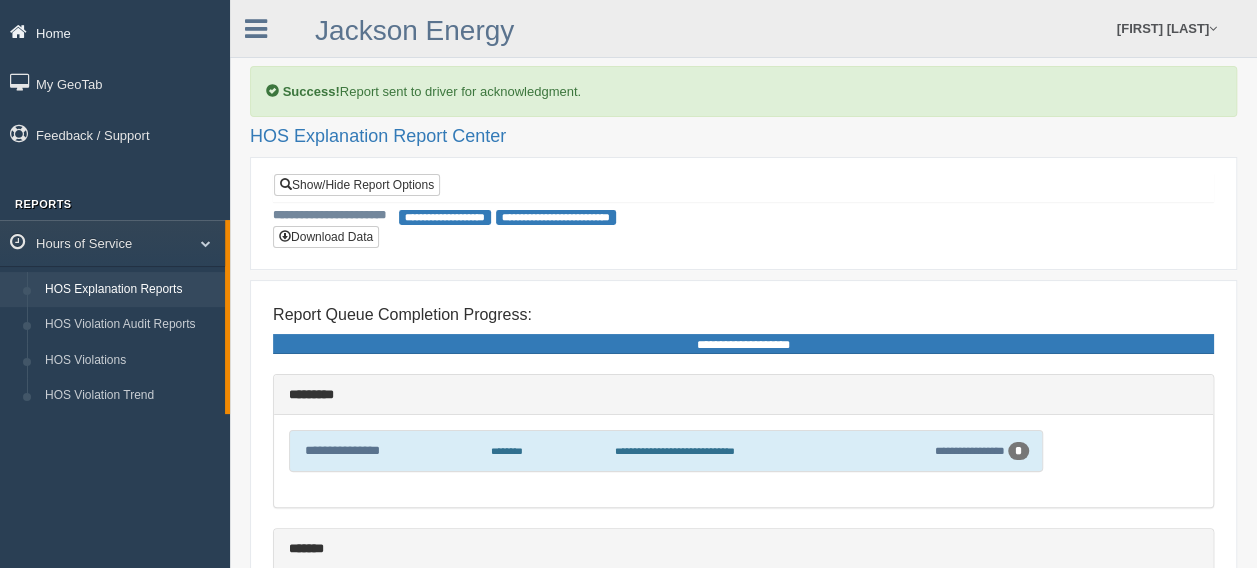 click on "Home" at bounding box center [115, 32] 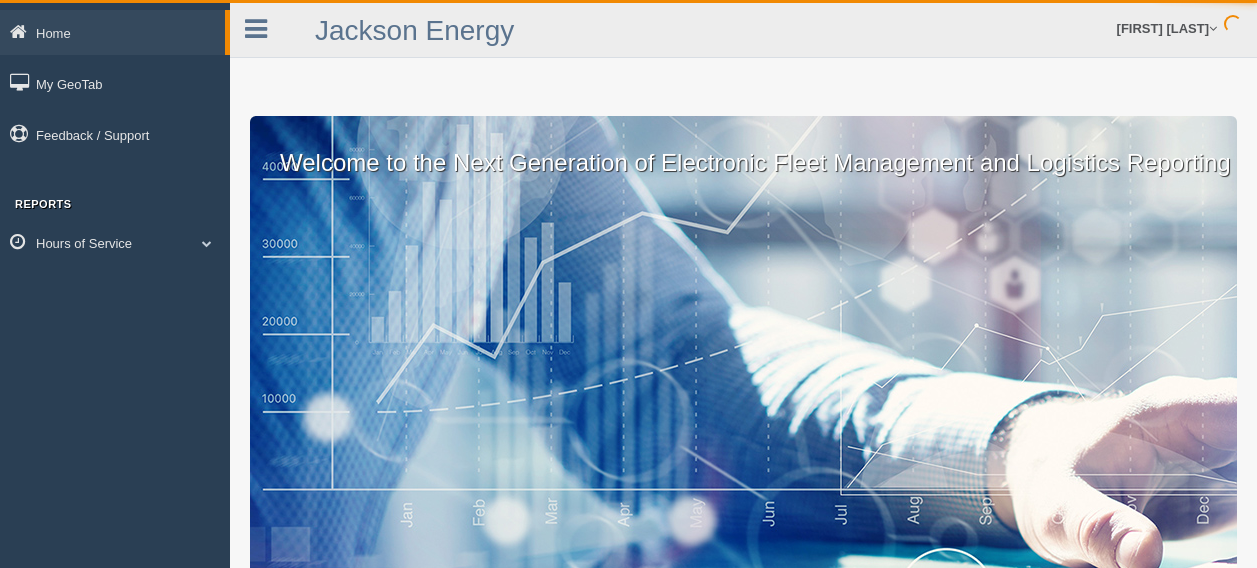 scroll, scrollTop: 0, scrollLeft: 0, axis: both 